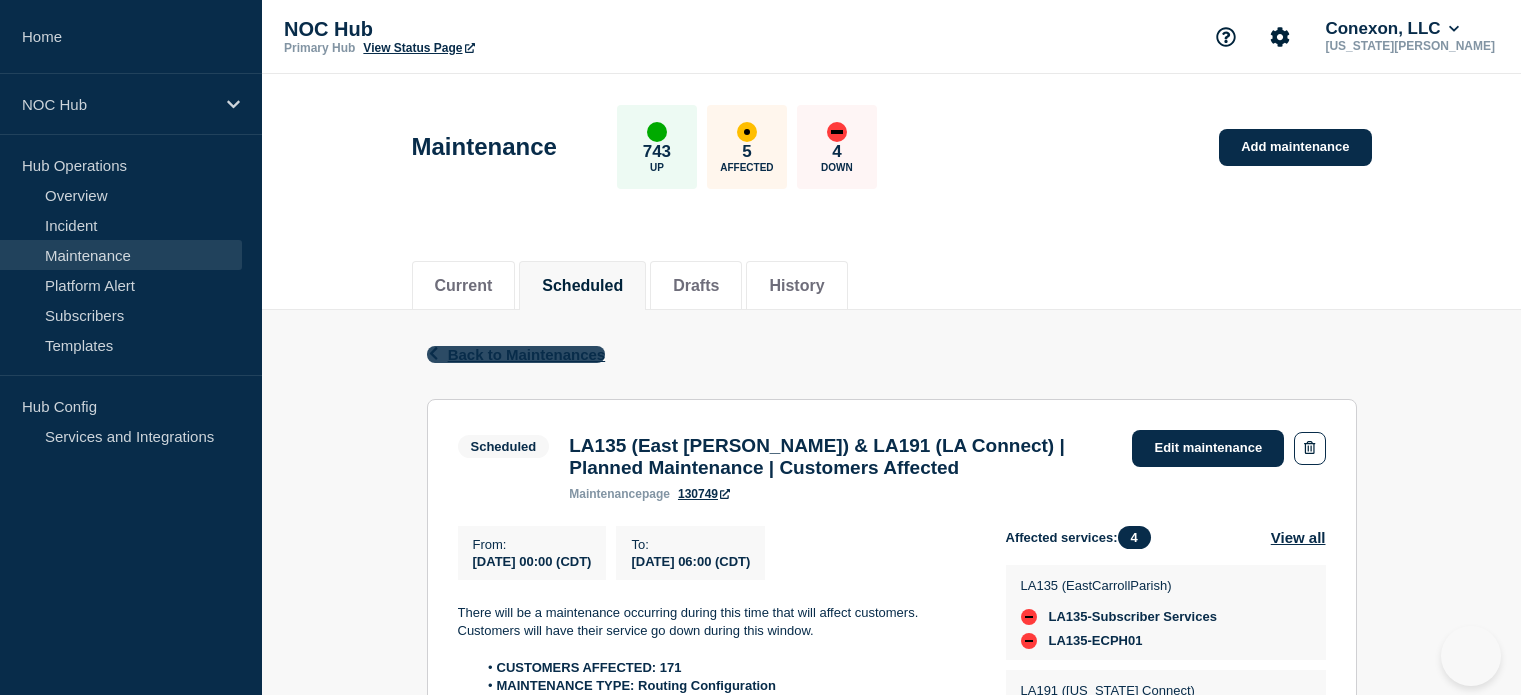 scroll, scrollTop: 143, scrollLeft: 0, axis: vertical 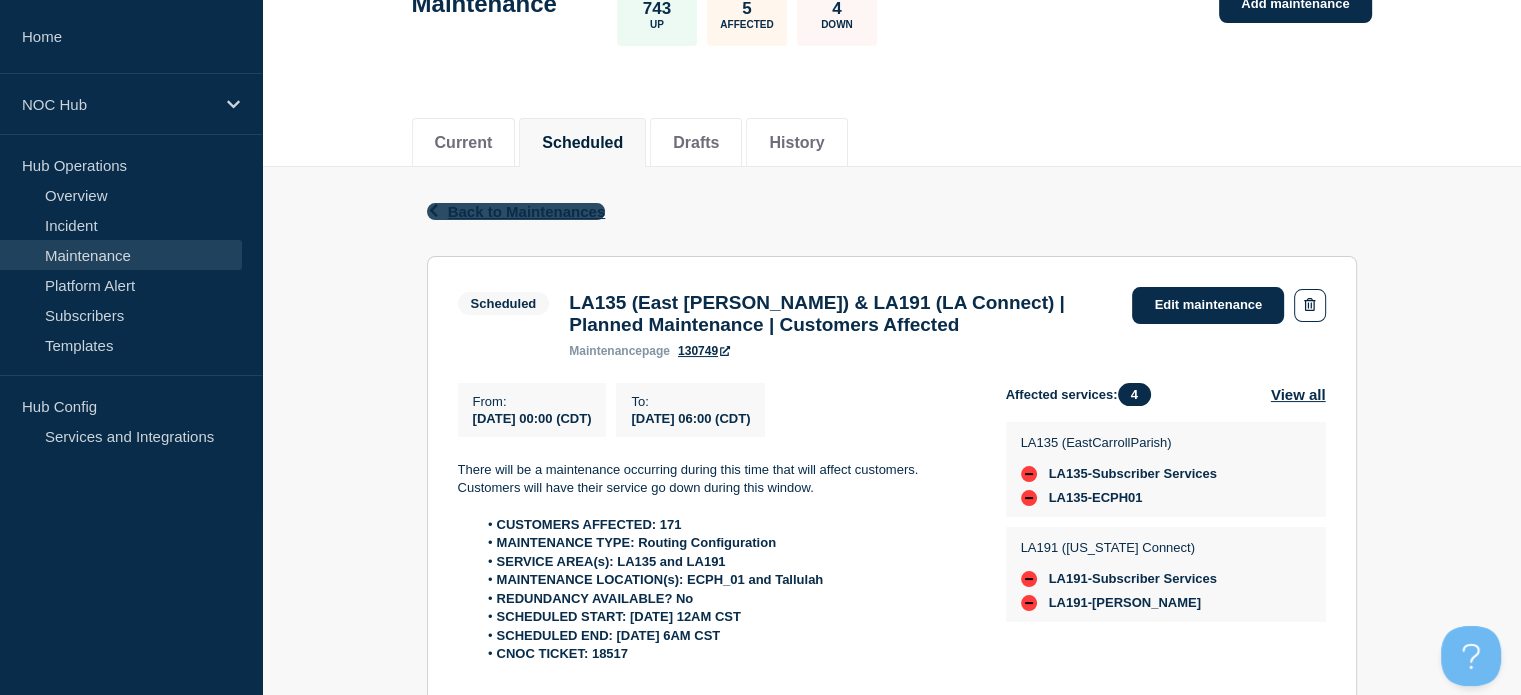 click on "Back to Maintenances" 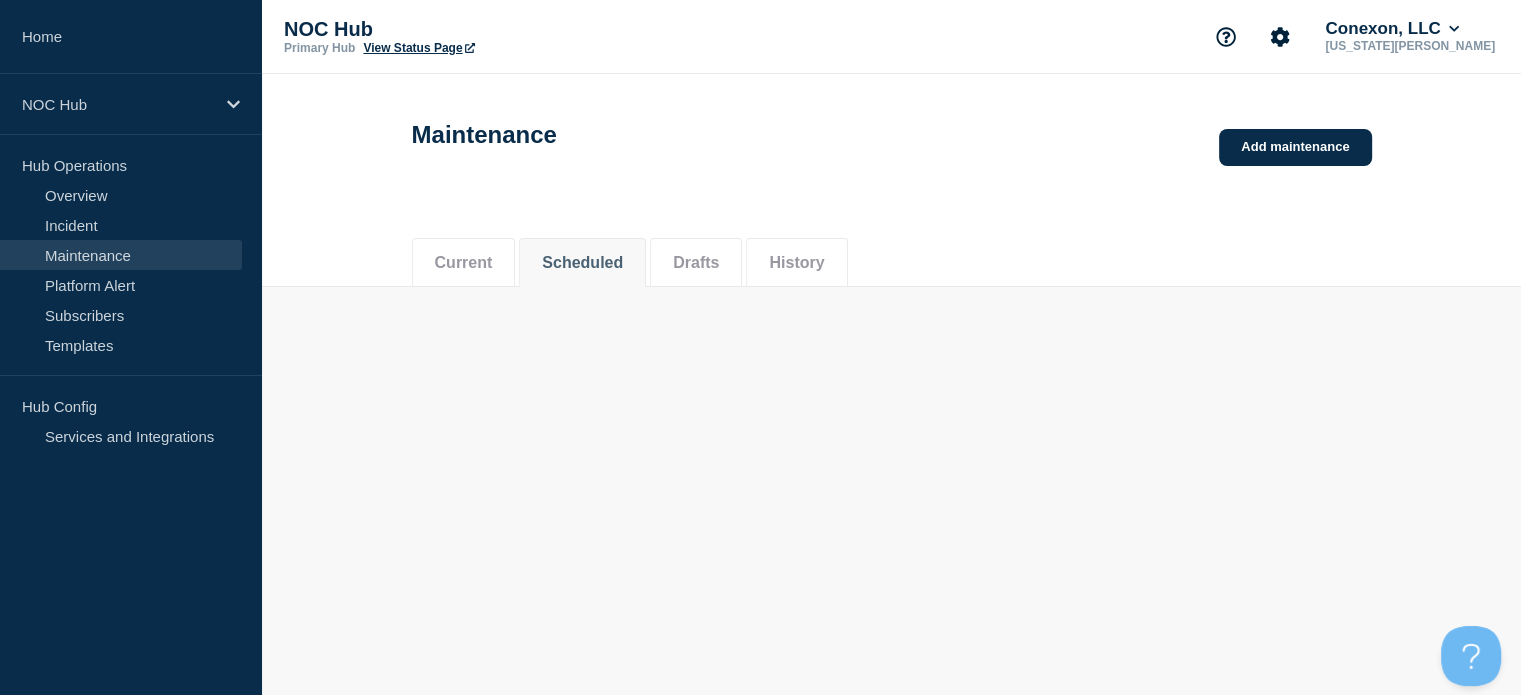 scroll, scrollTop: 0, scrollLeft: 0, axis: both 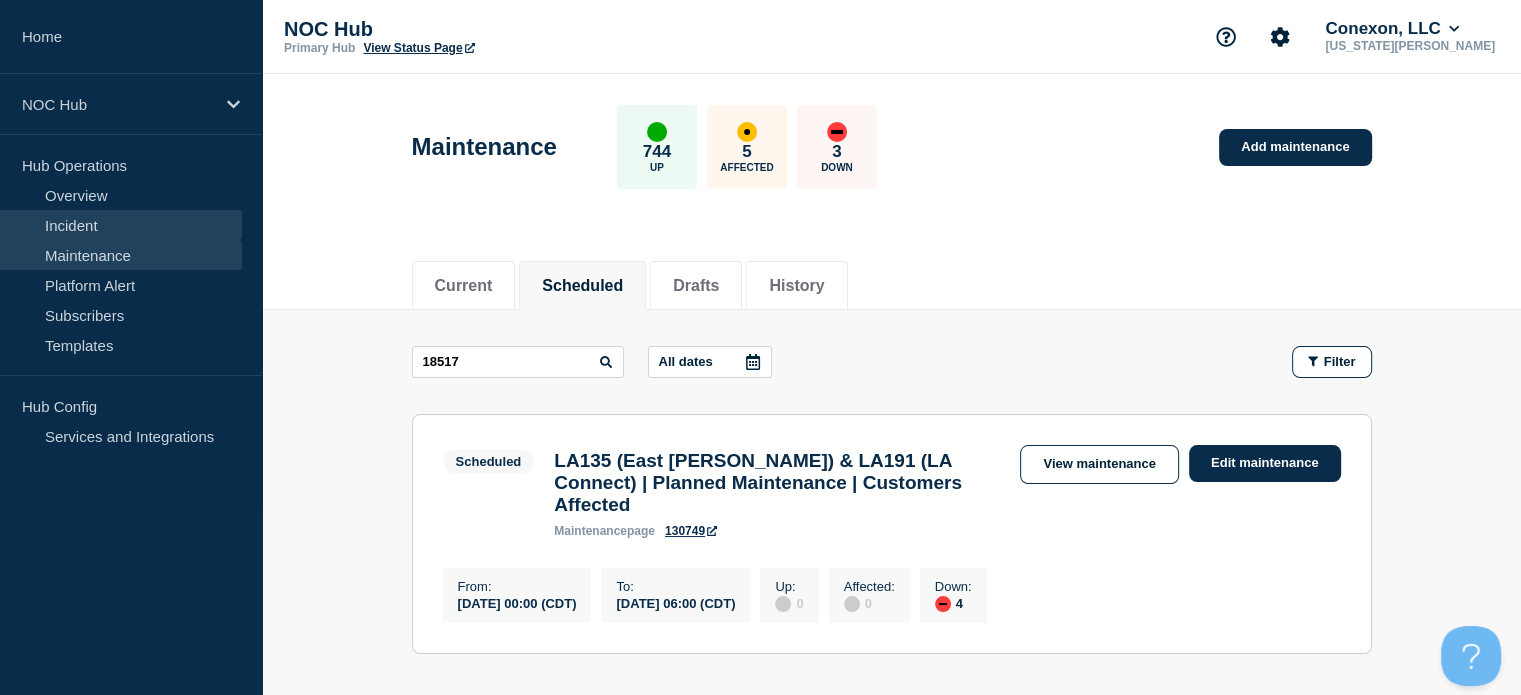 click on "Incident" at bounding box center (121, 225) 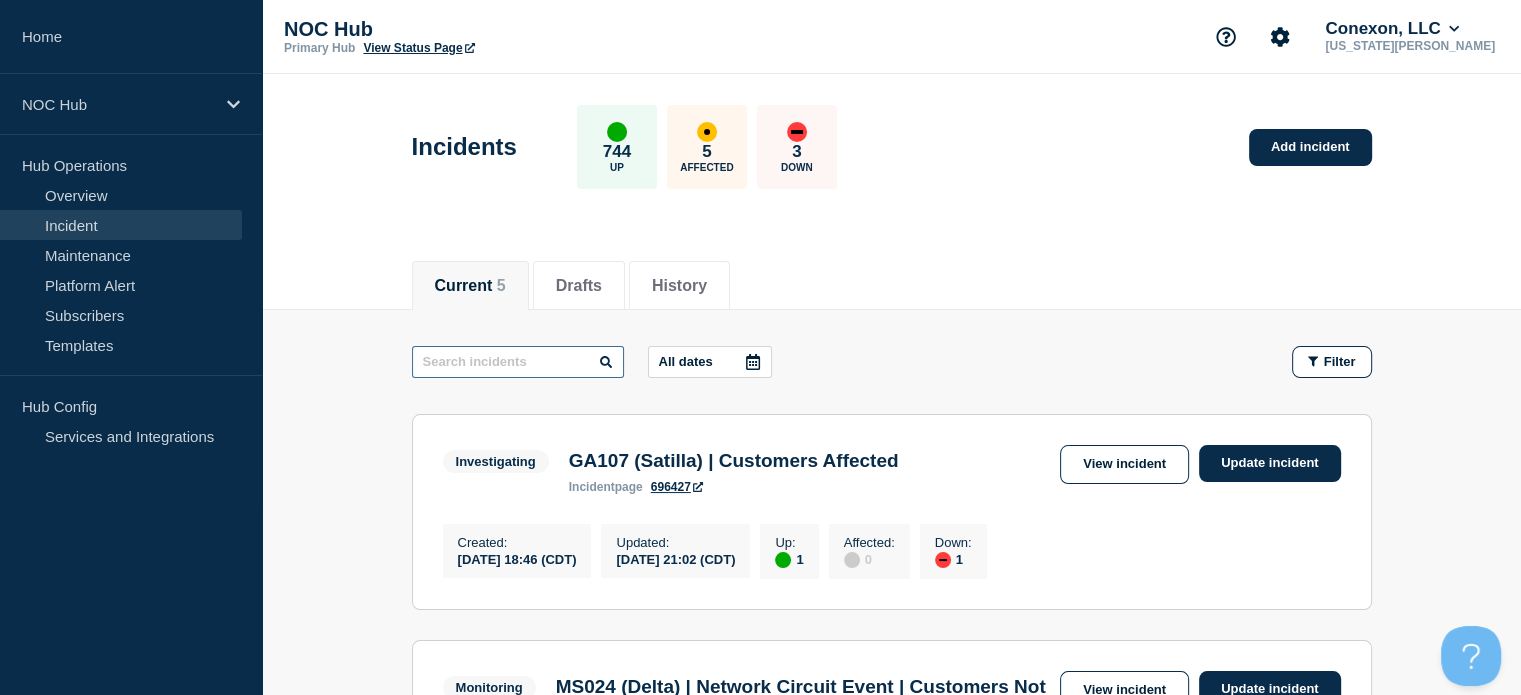 click at bounding box center [518, 362] 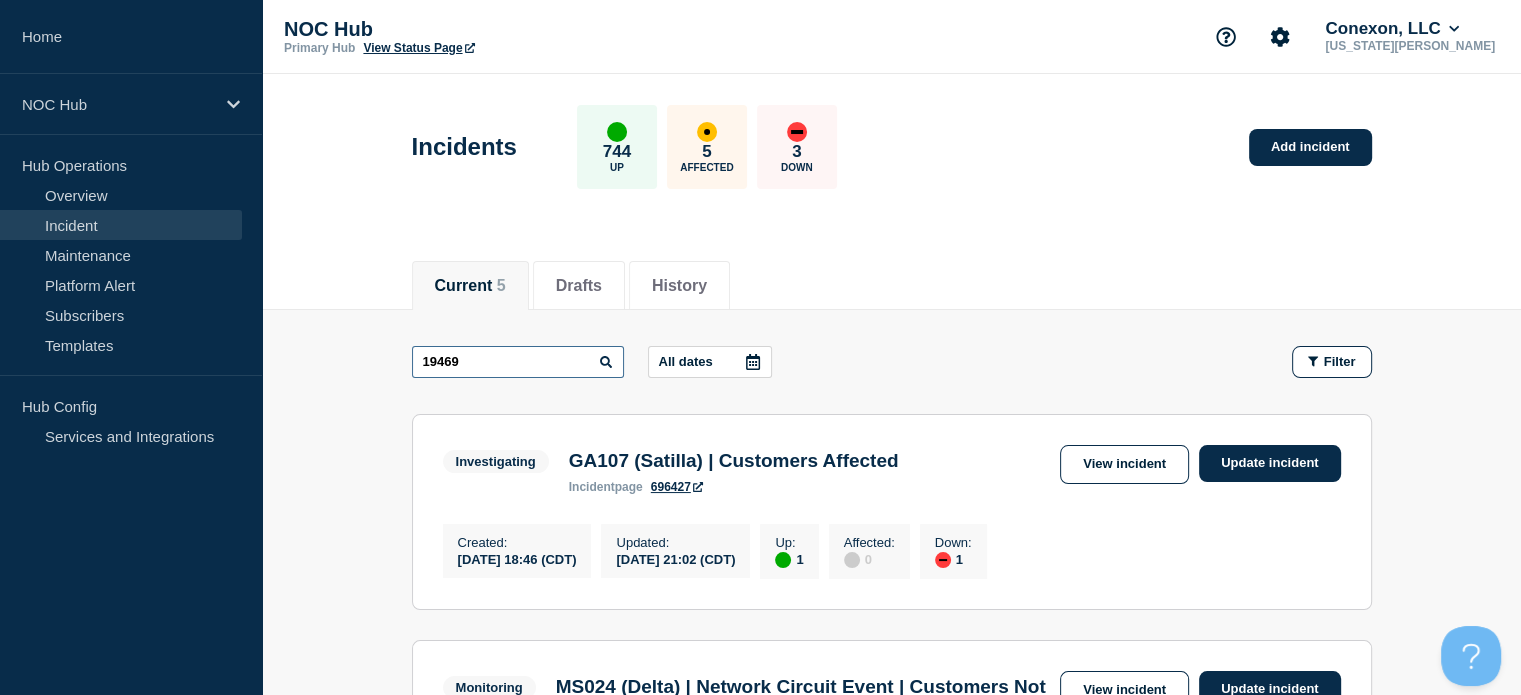 type on "19469" 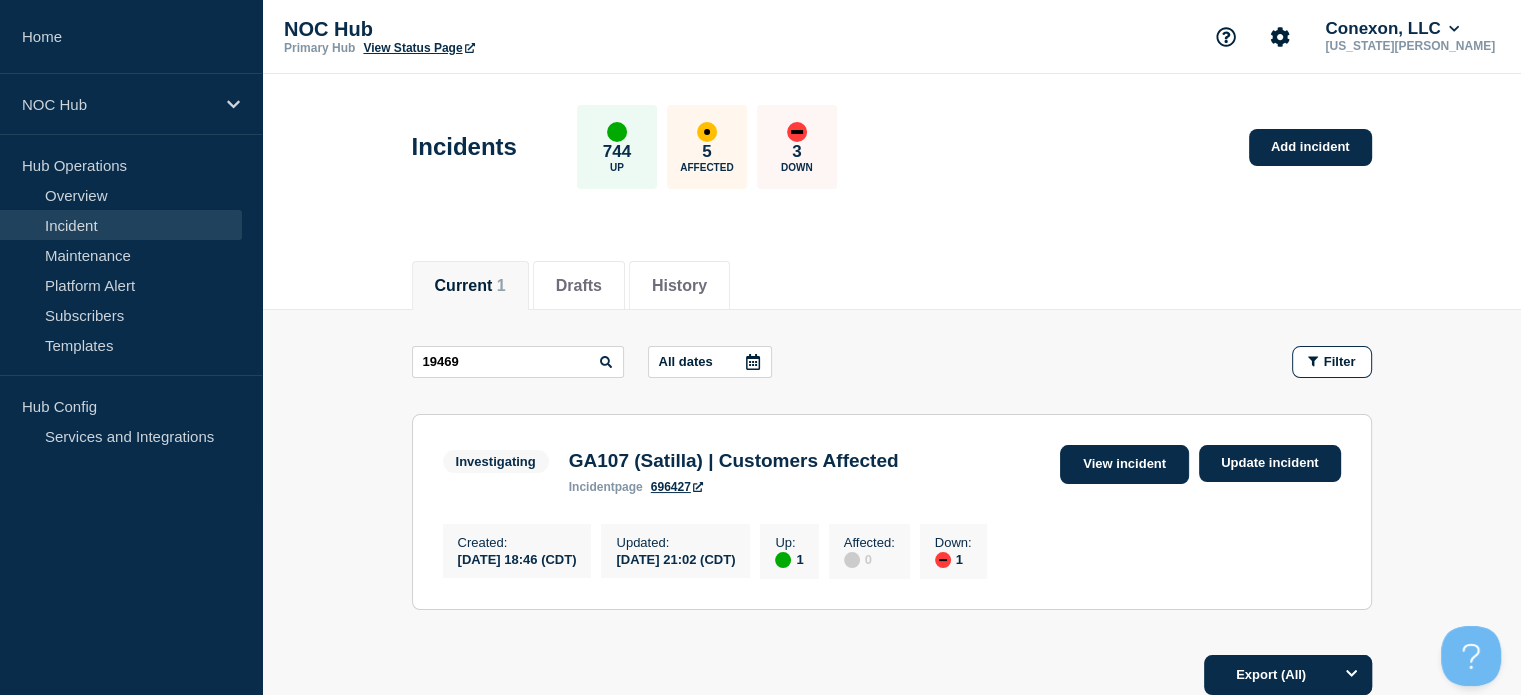 click on "View incident" at bounding box center (1124, 464) 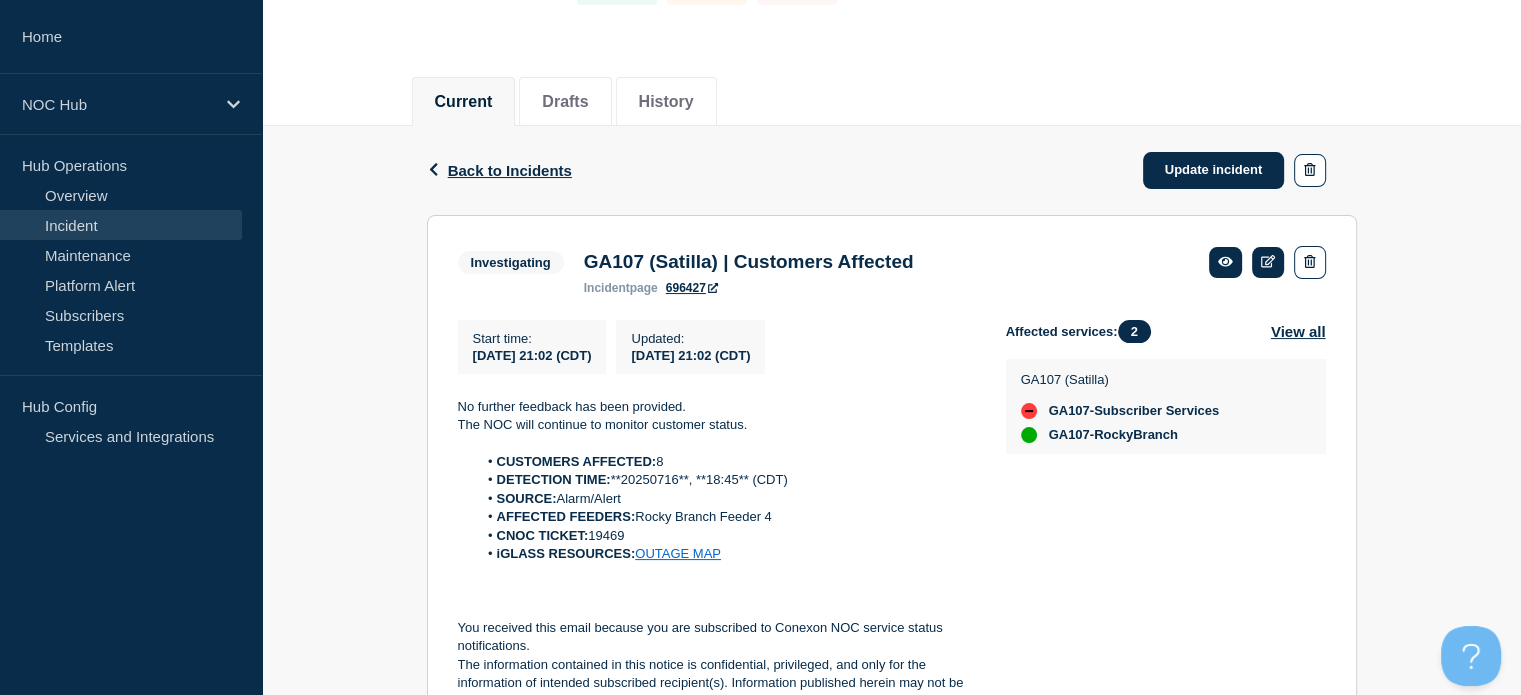 scroll, scrollTop: 190, scrollLeft: 0, axis: vertical 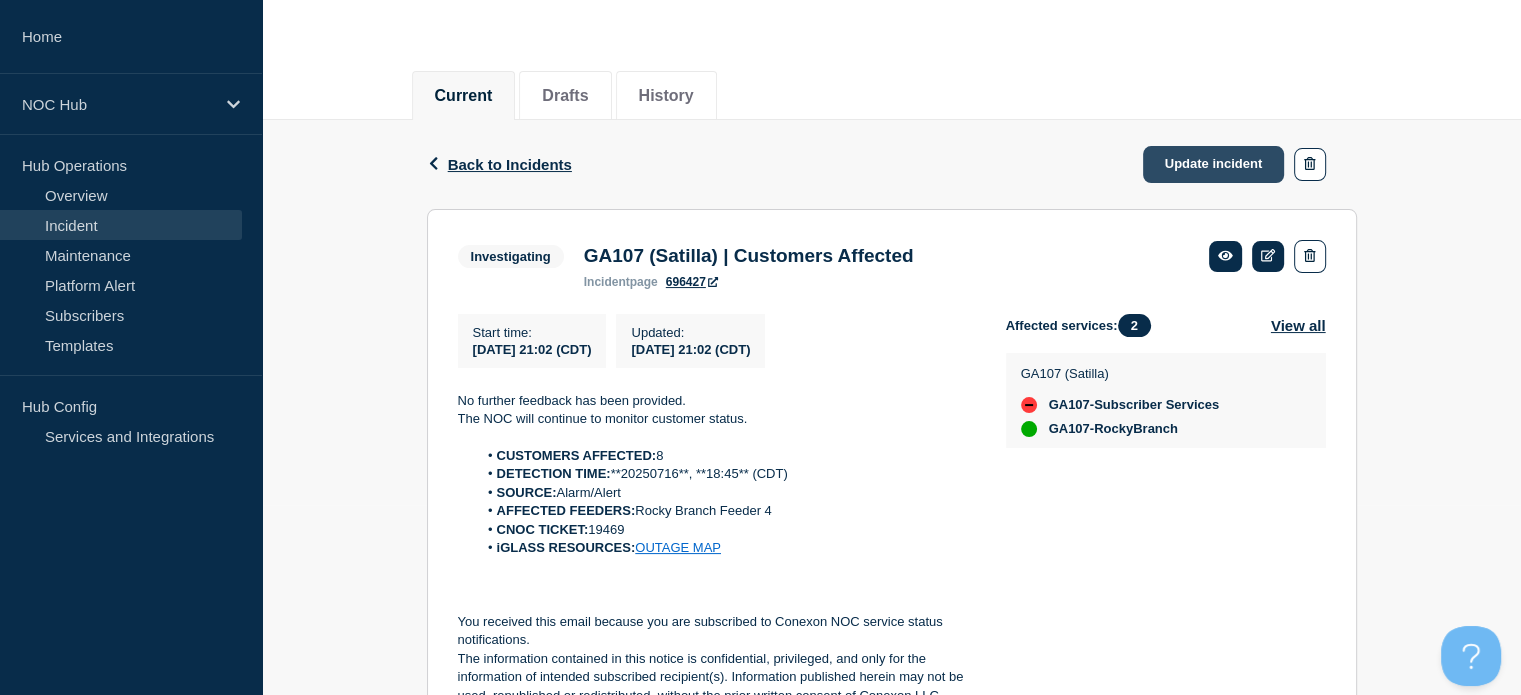 click on "Update incident" 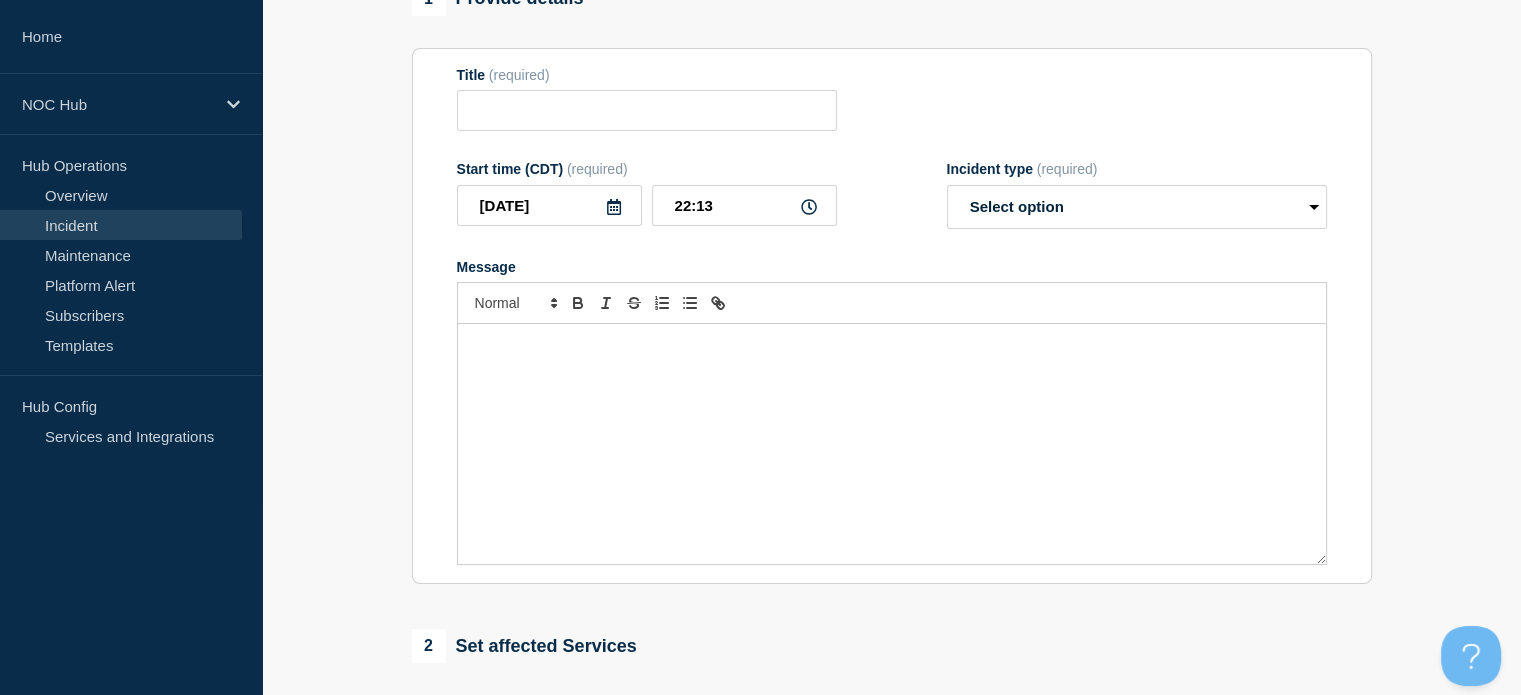 type on "GA107 (Satilla) | Customers Affected" 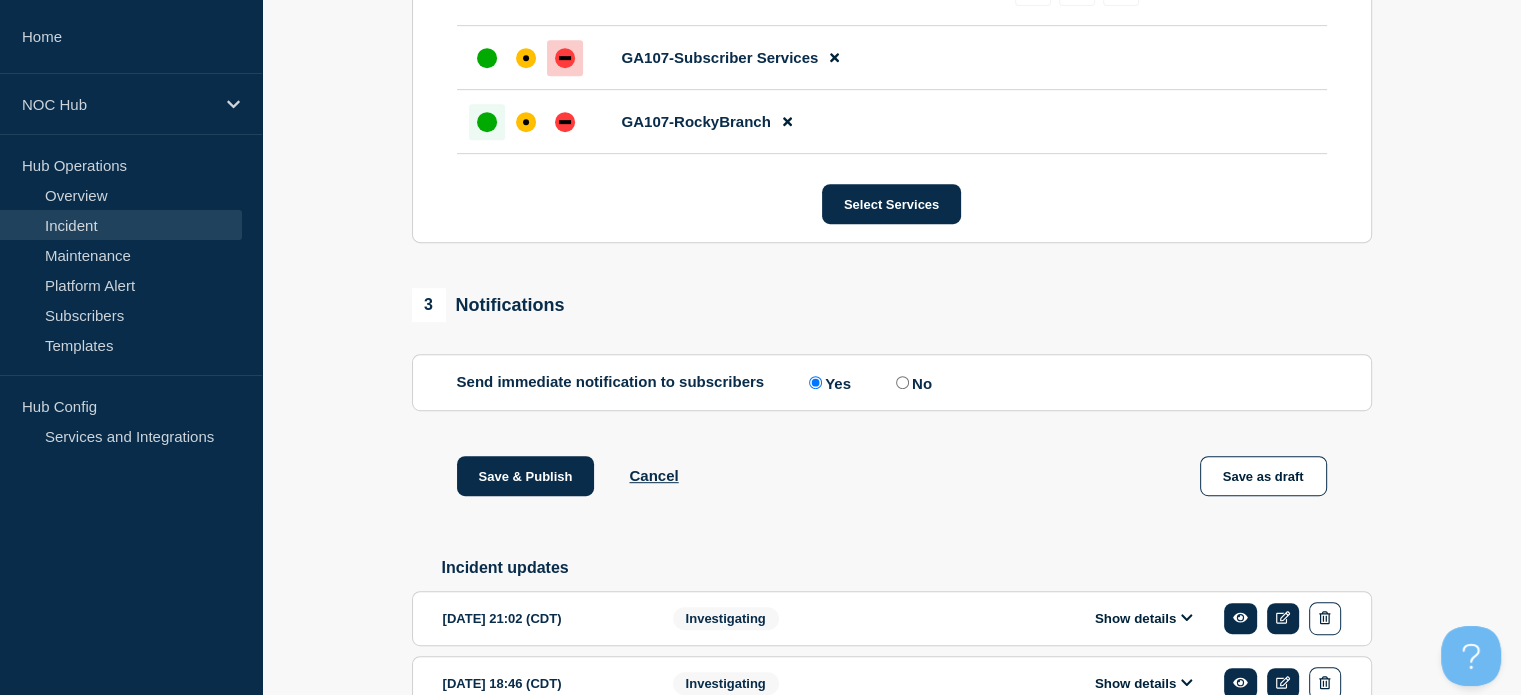 scroll, scrollTop: 959, scrollLeft: 0, axis: vertical 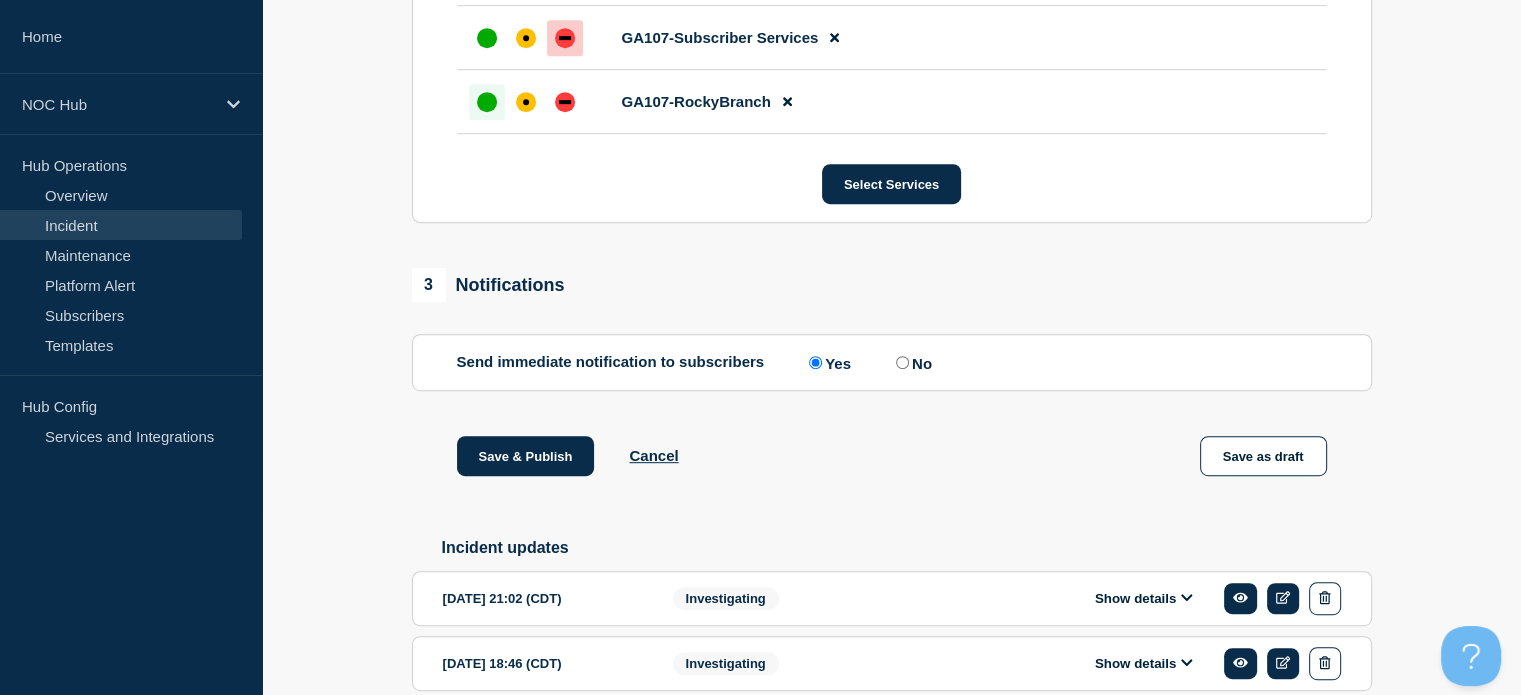 click on "[DATE] 21:02 (CDT) Show details  Investigating" at bounding box center (892, 598) 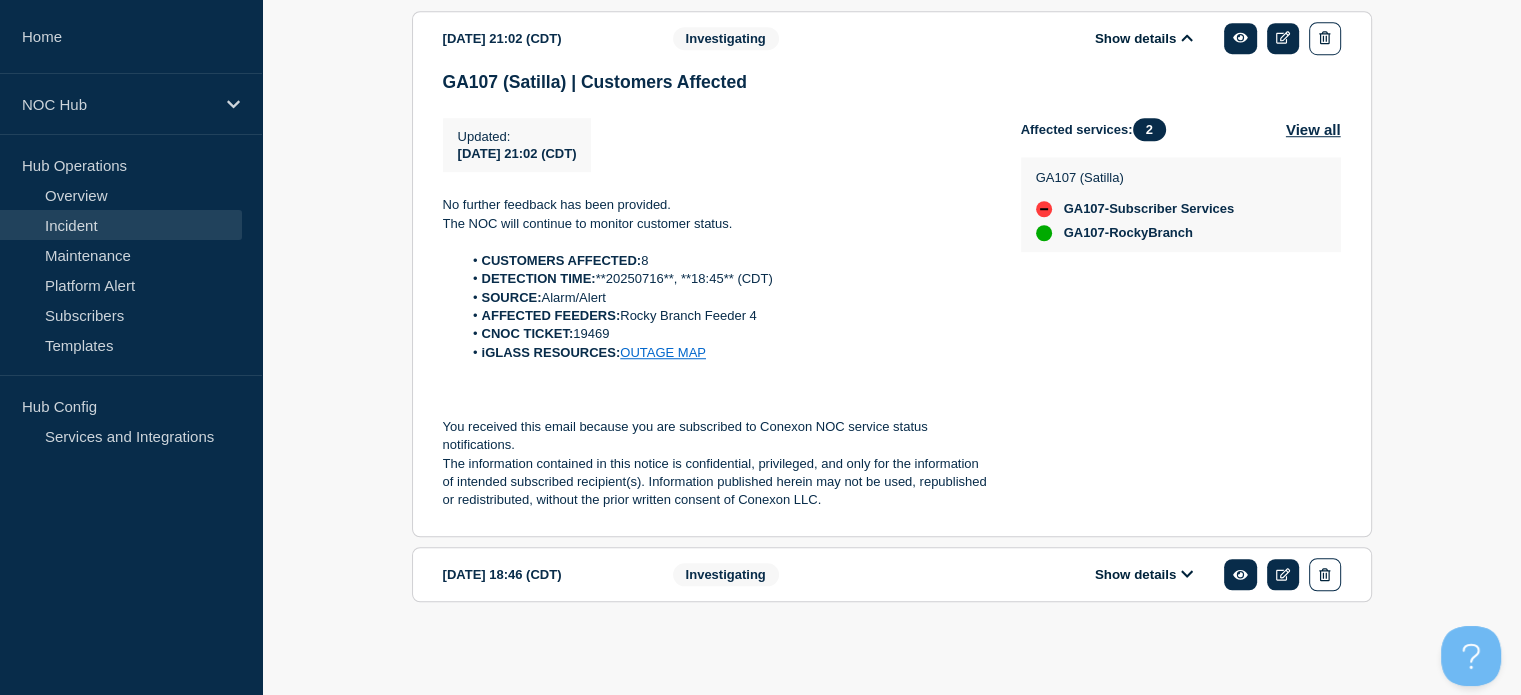 scroll, scrollTop: 1546, scrollLeft: 0, axis: vertical 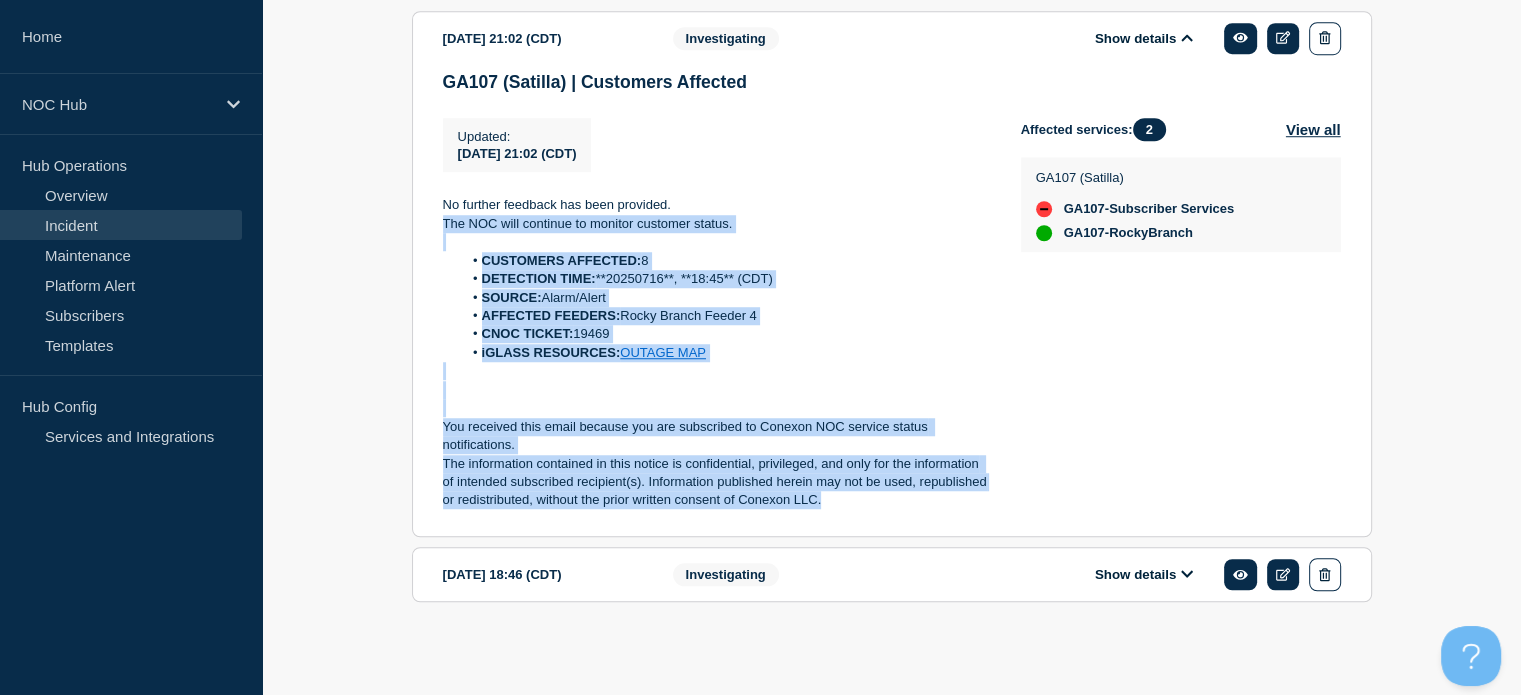 drag, startPoint x: 833, startPoint y: 532, endPoint x: 432, endPoint y: 243, distance: 494.2894 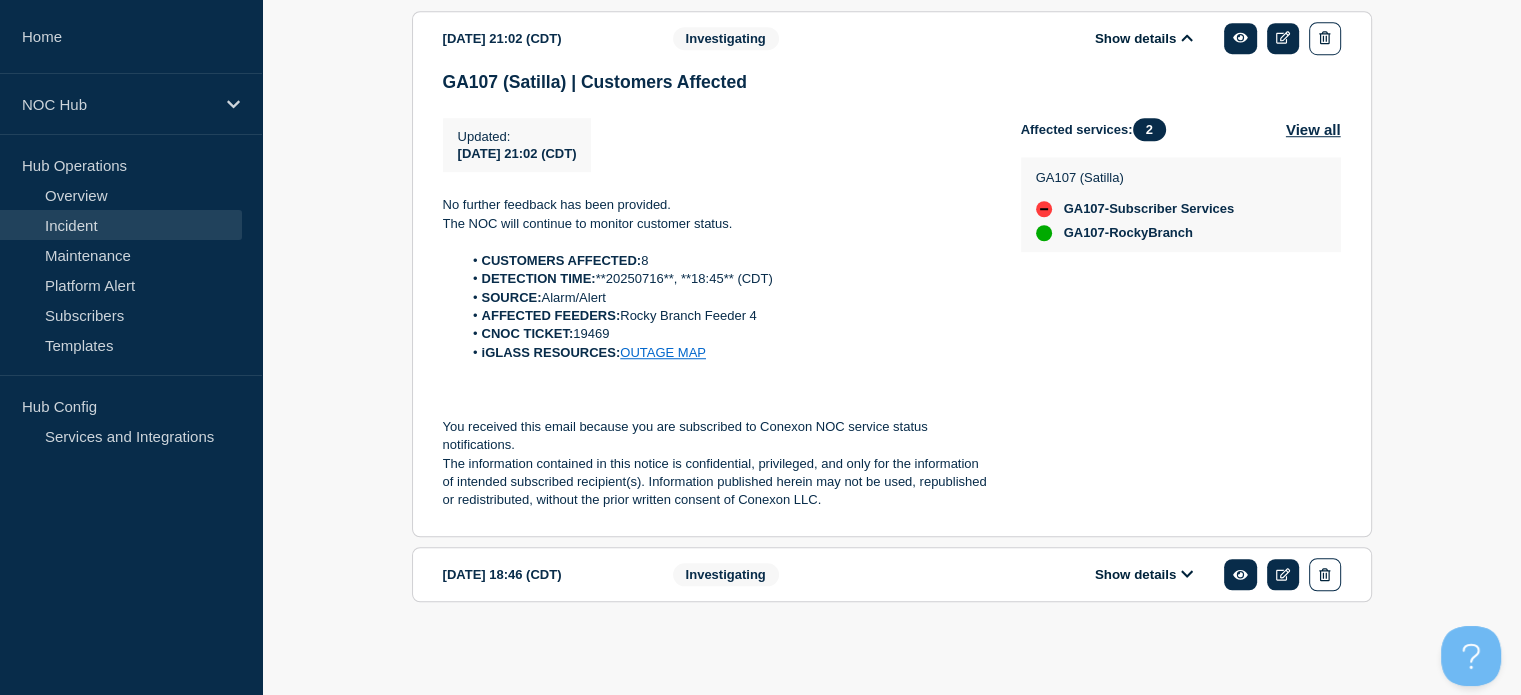 click on "No further feedback has been provided." at bounding box center [716, 205] 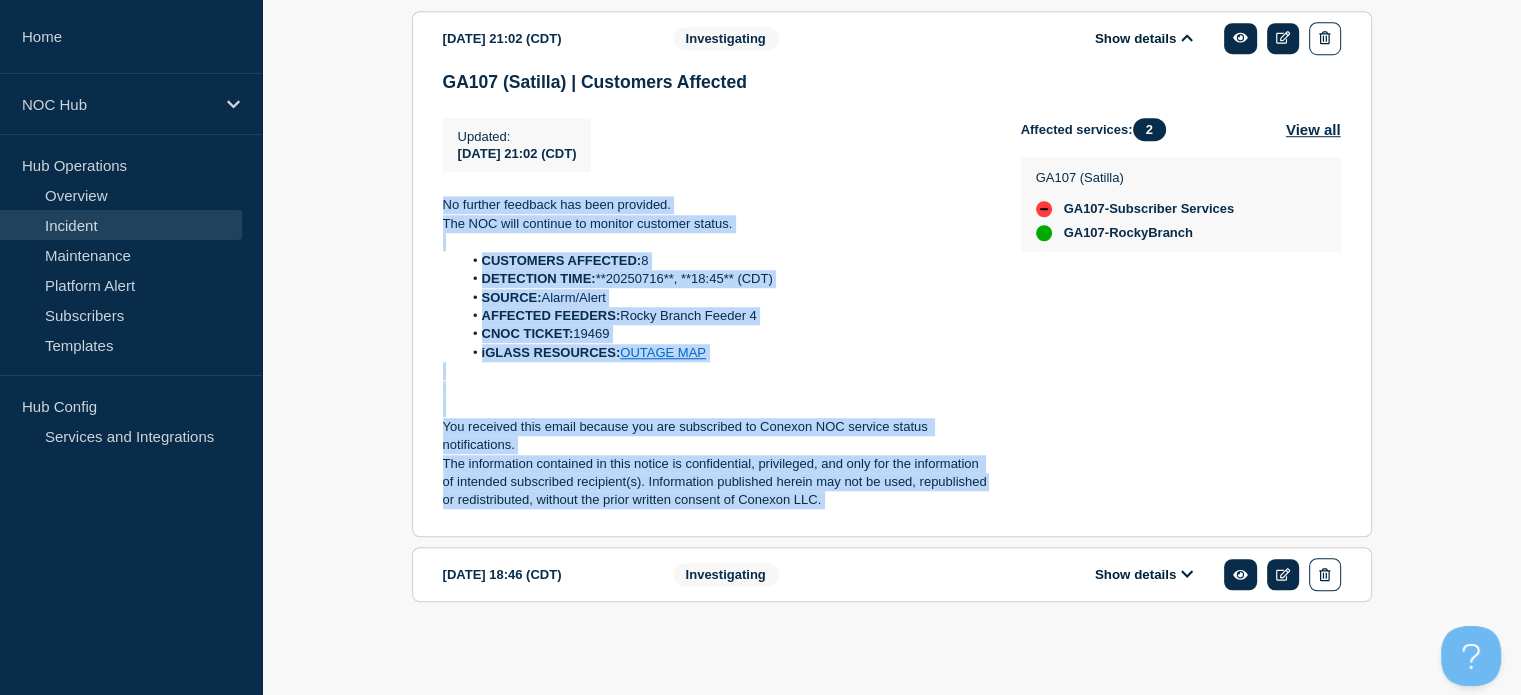 drag, startPoint x: 443, startPoint y: 228, endPoint x: 860, endPoint y: 534, distance: 517.2282 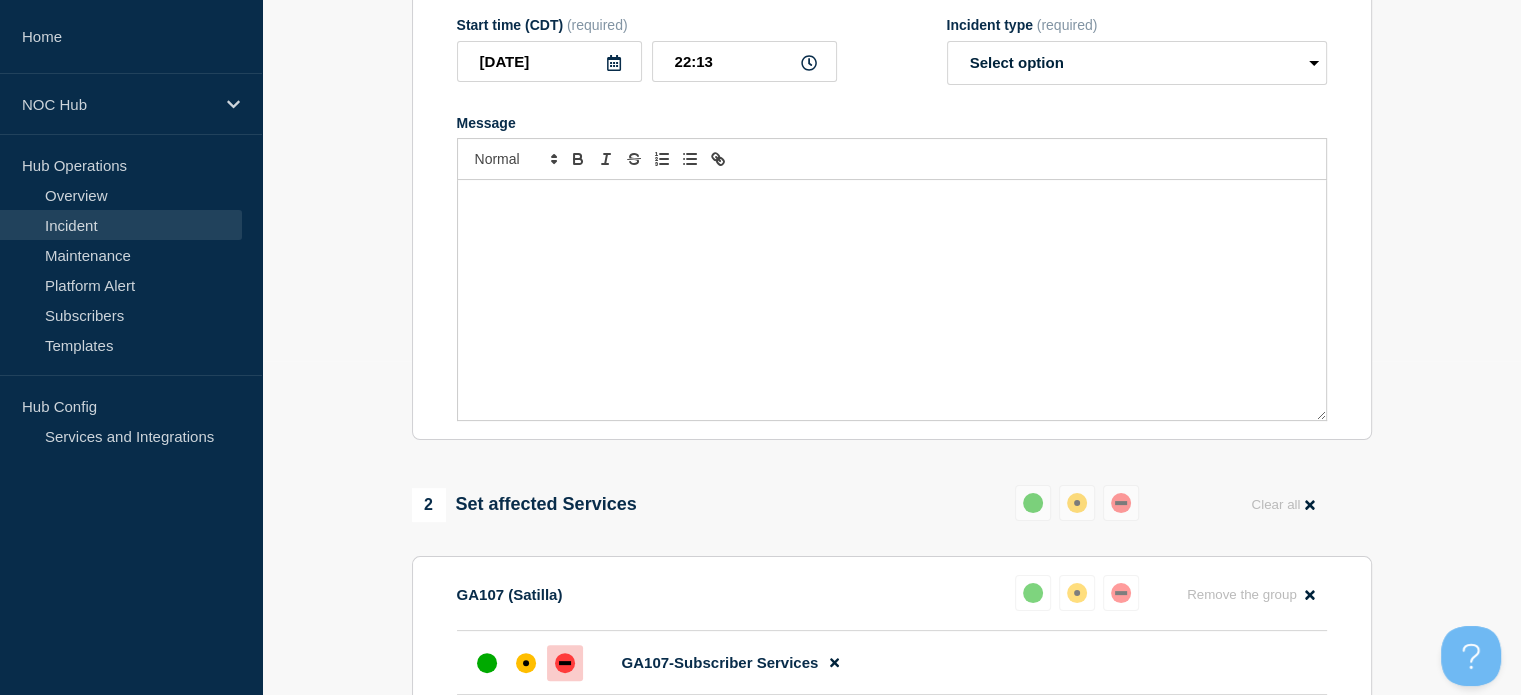 scroll, scrollTop: 319, scrollLeft: 0, axis: vertical 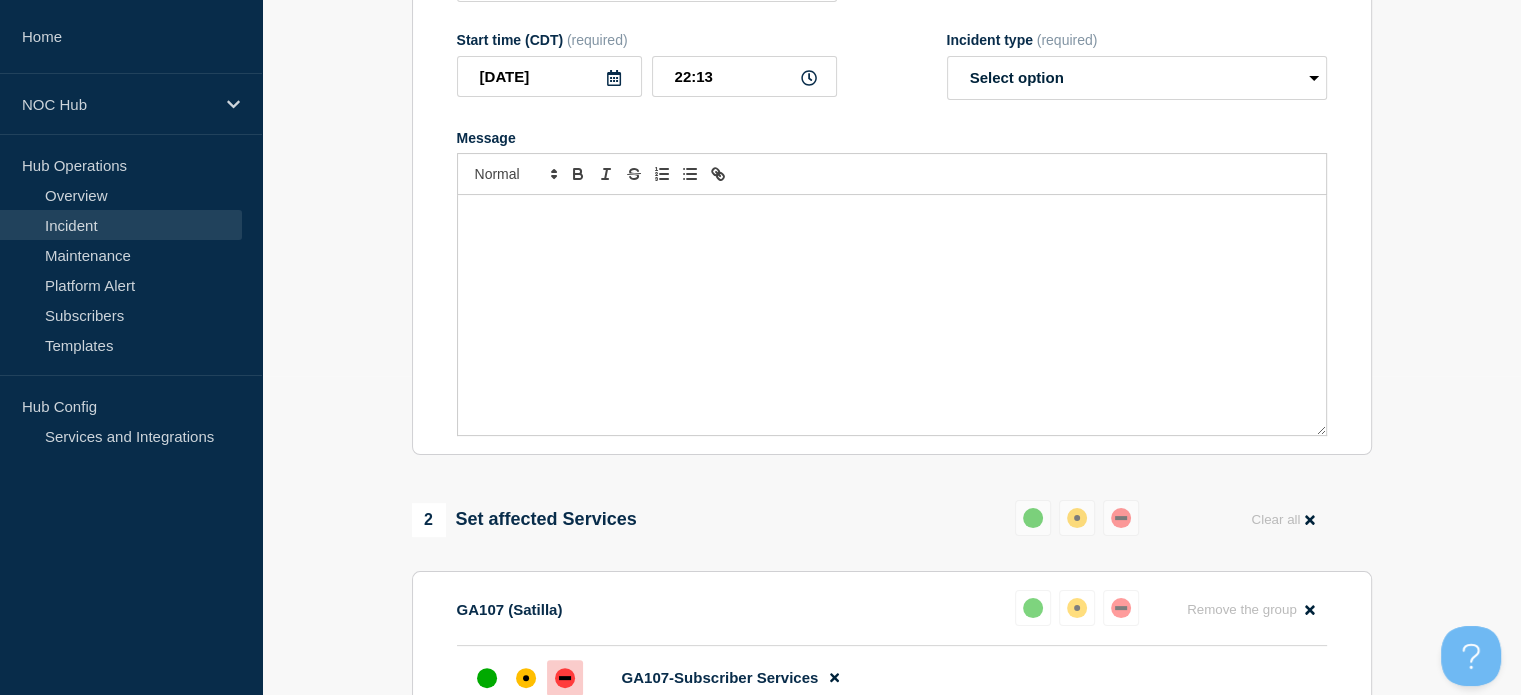 click at bounding box center [892, 315] 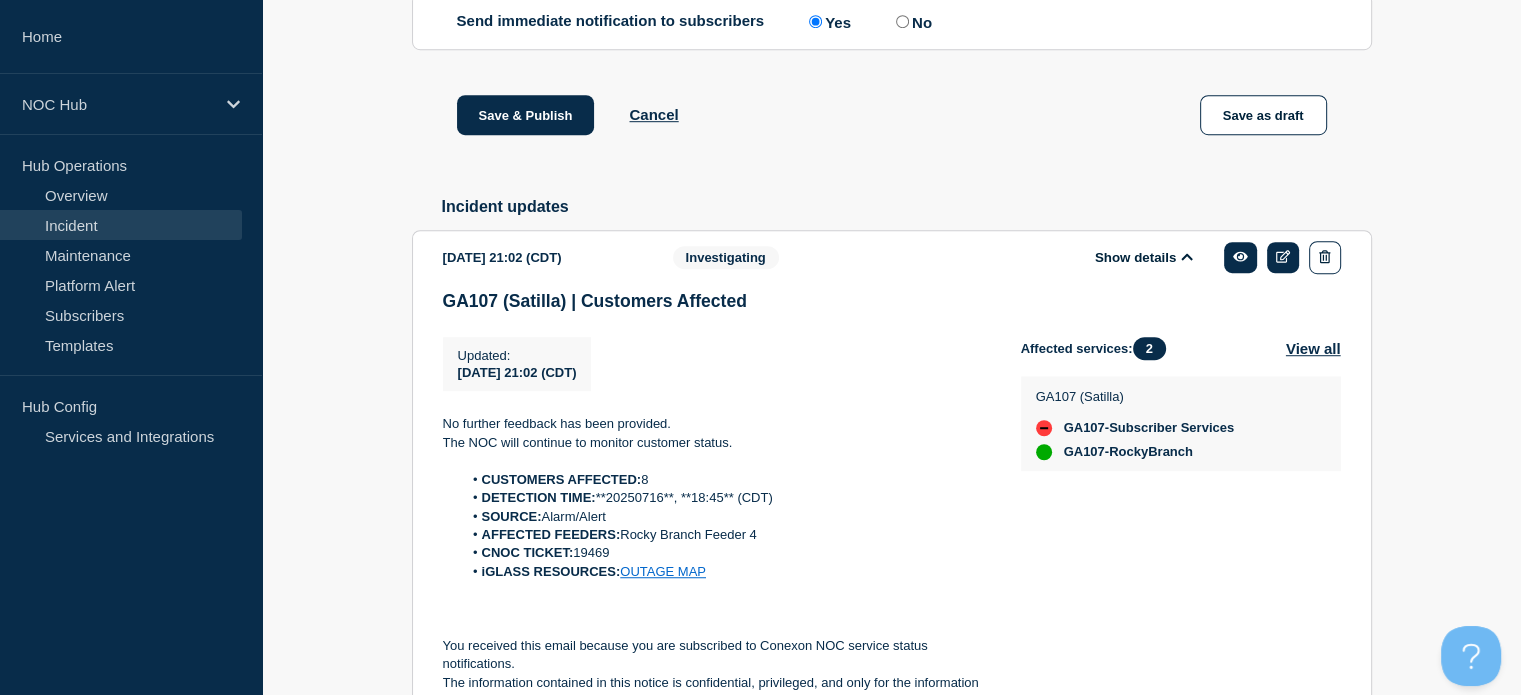 scroll, scrollTop: 1456, scrollLeft: 0, axis: vertical 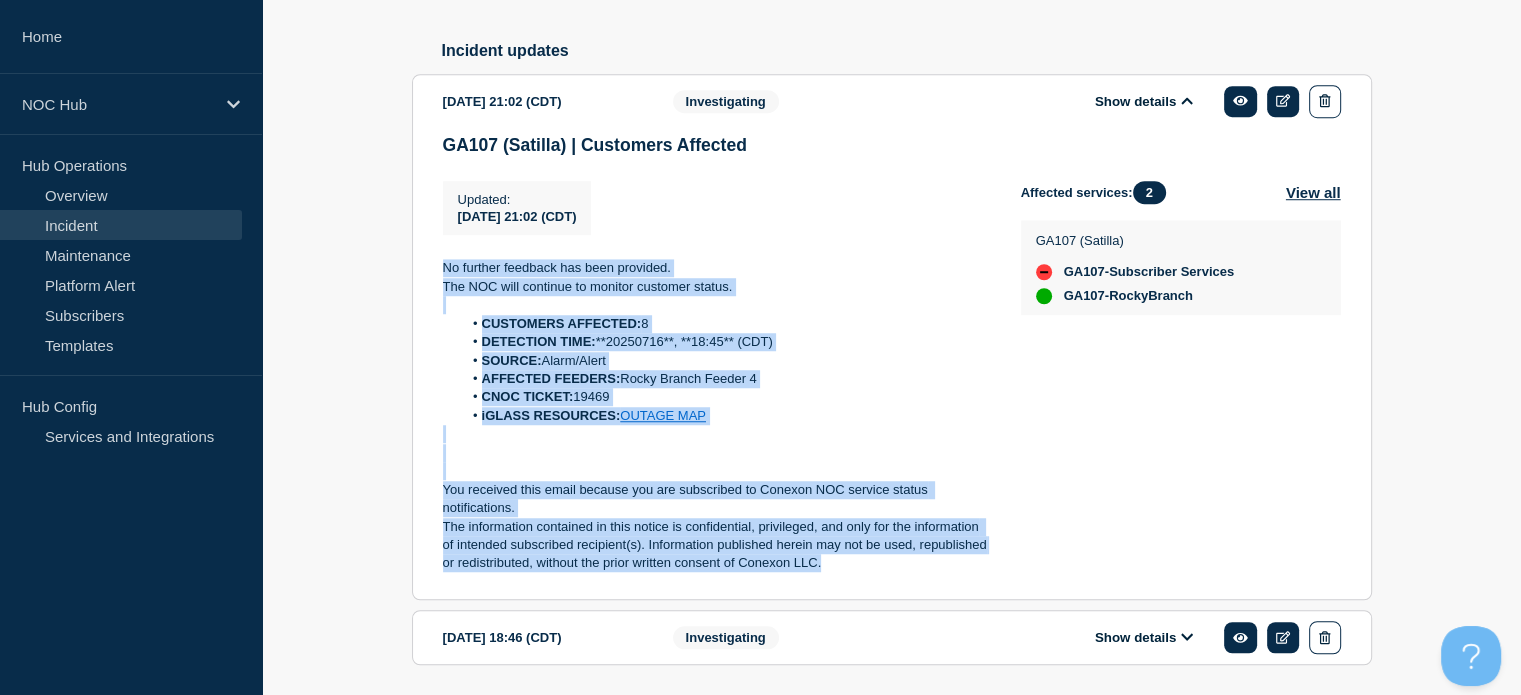 drag, startPoint x: 836, startPoint y: 611, endPoint x: 430, endPoint y: 304, distance: 509.00394 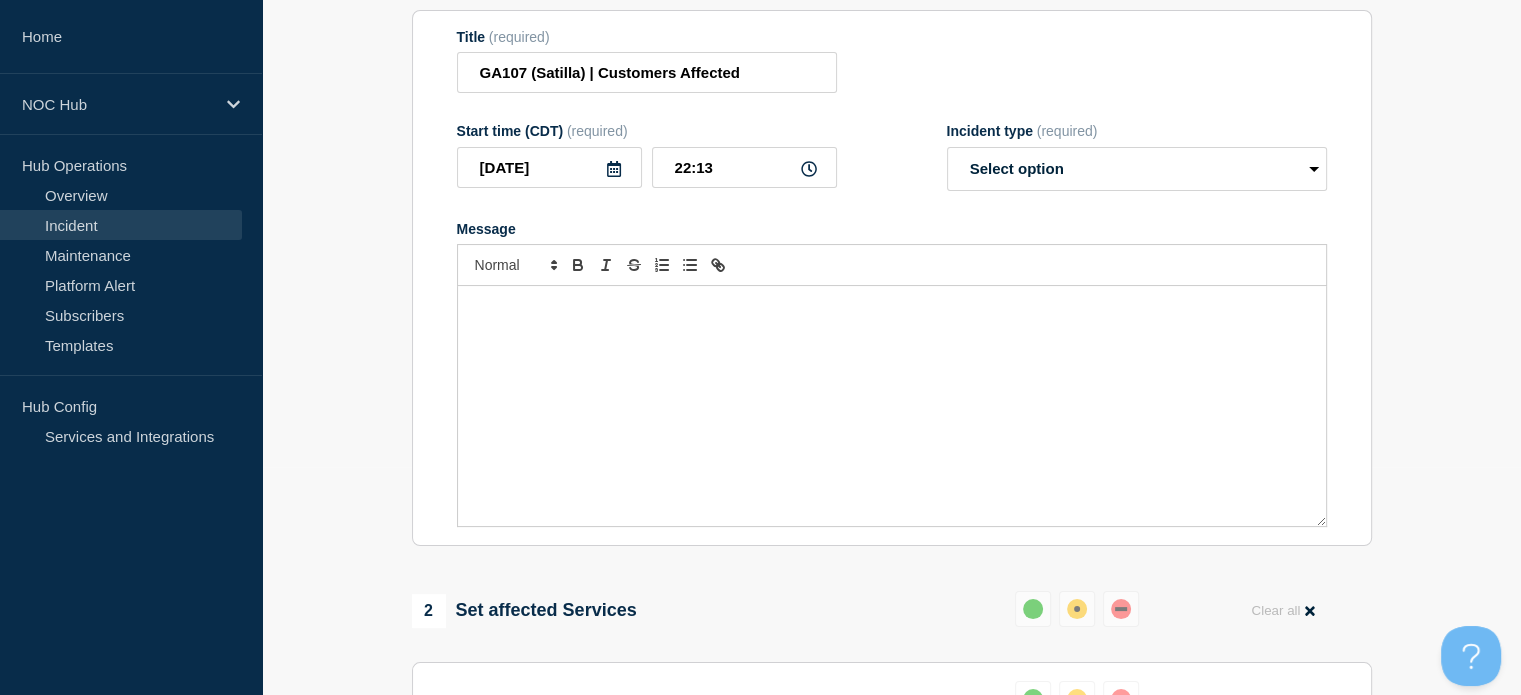 scroll, scrollTop: 208, scrollLeft: 0, axis: vertical 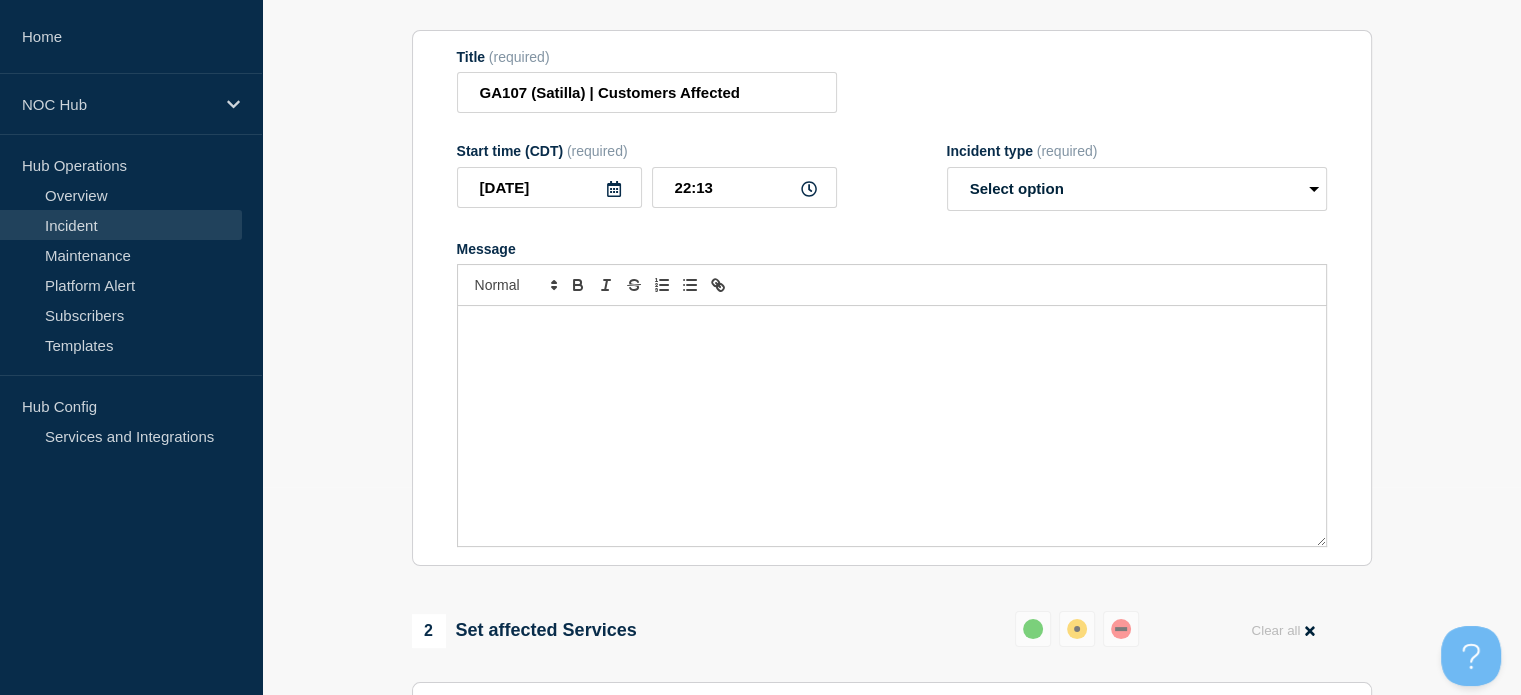 click at bounding box center [892, 327] 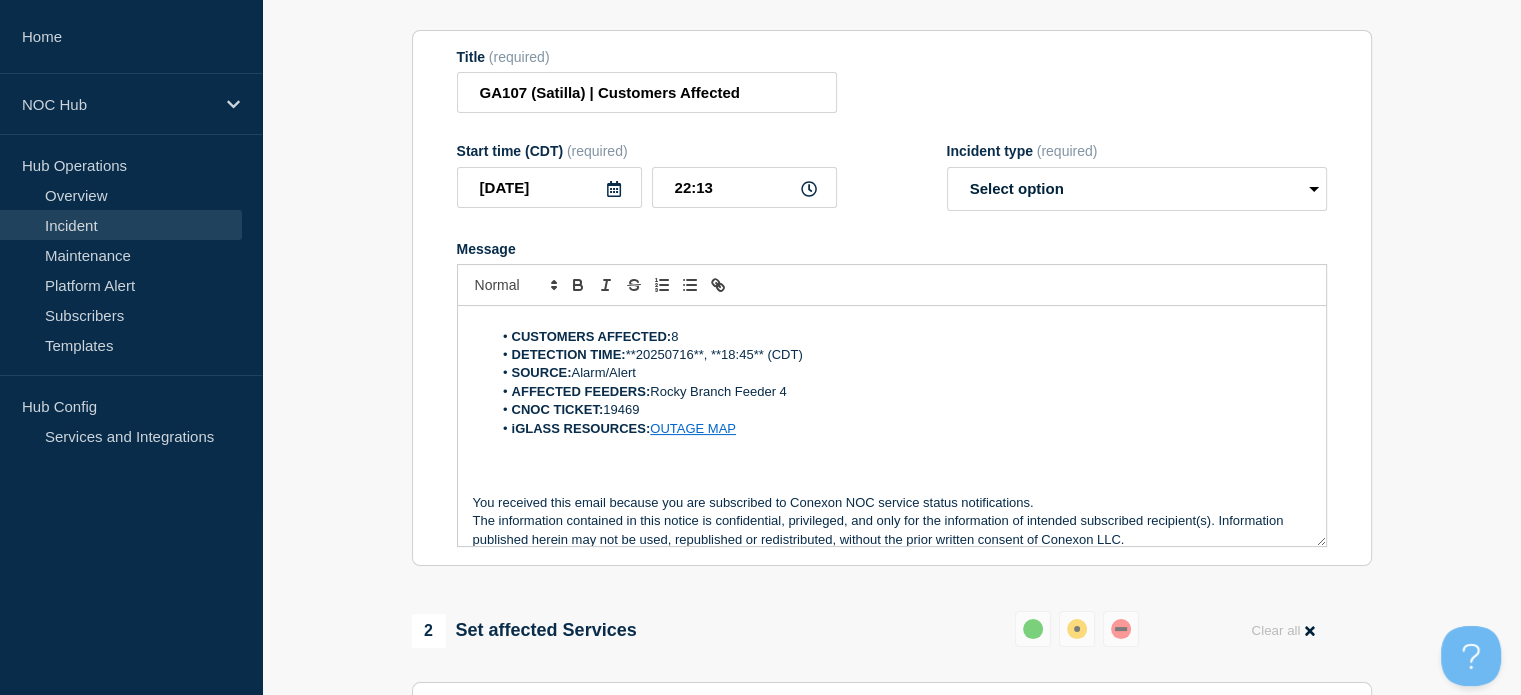 scroll, scrollTop: 0, scrollLeft: 0, axis: both 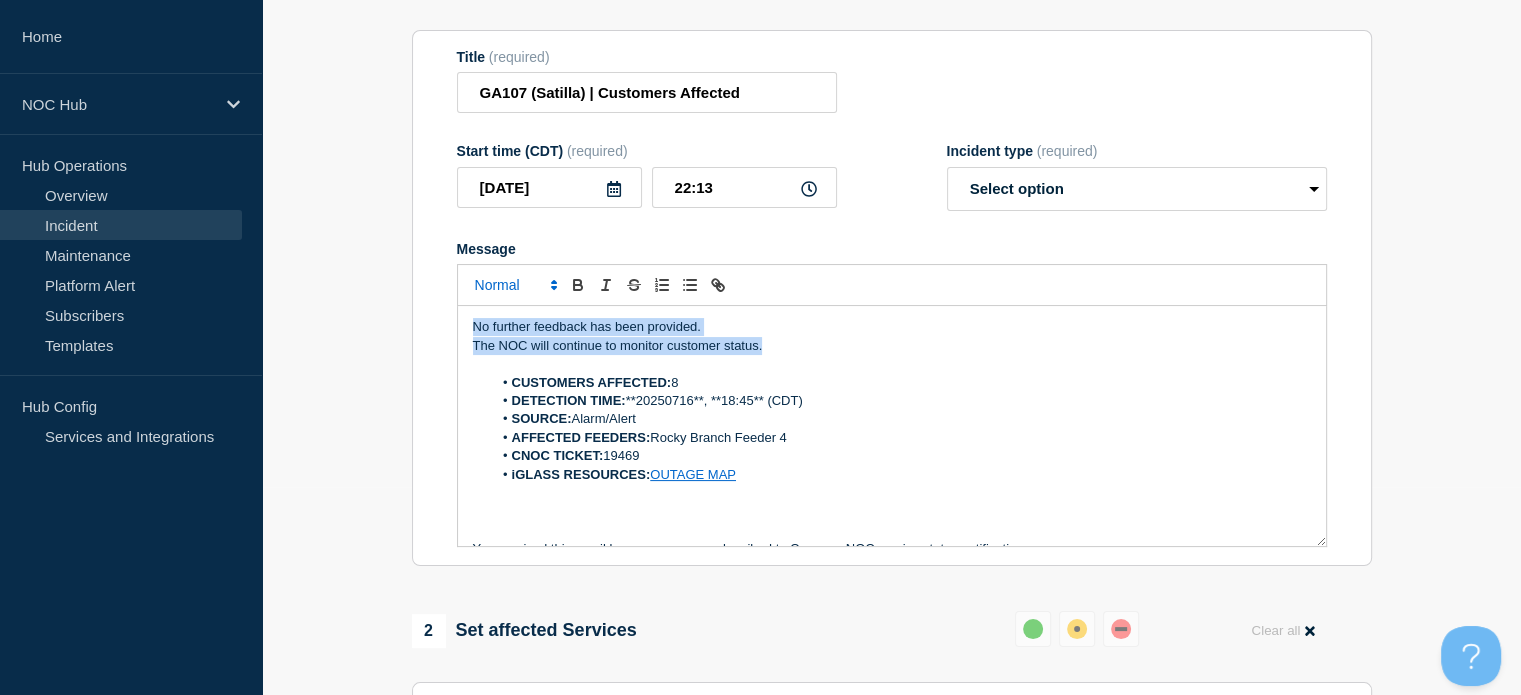 drag, startPoint x: 776, startPoint y: 382, endPoint x: 465, endPoint y: 323, distance: 316.547 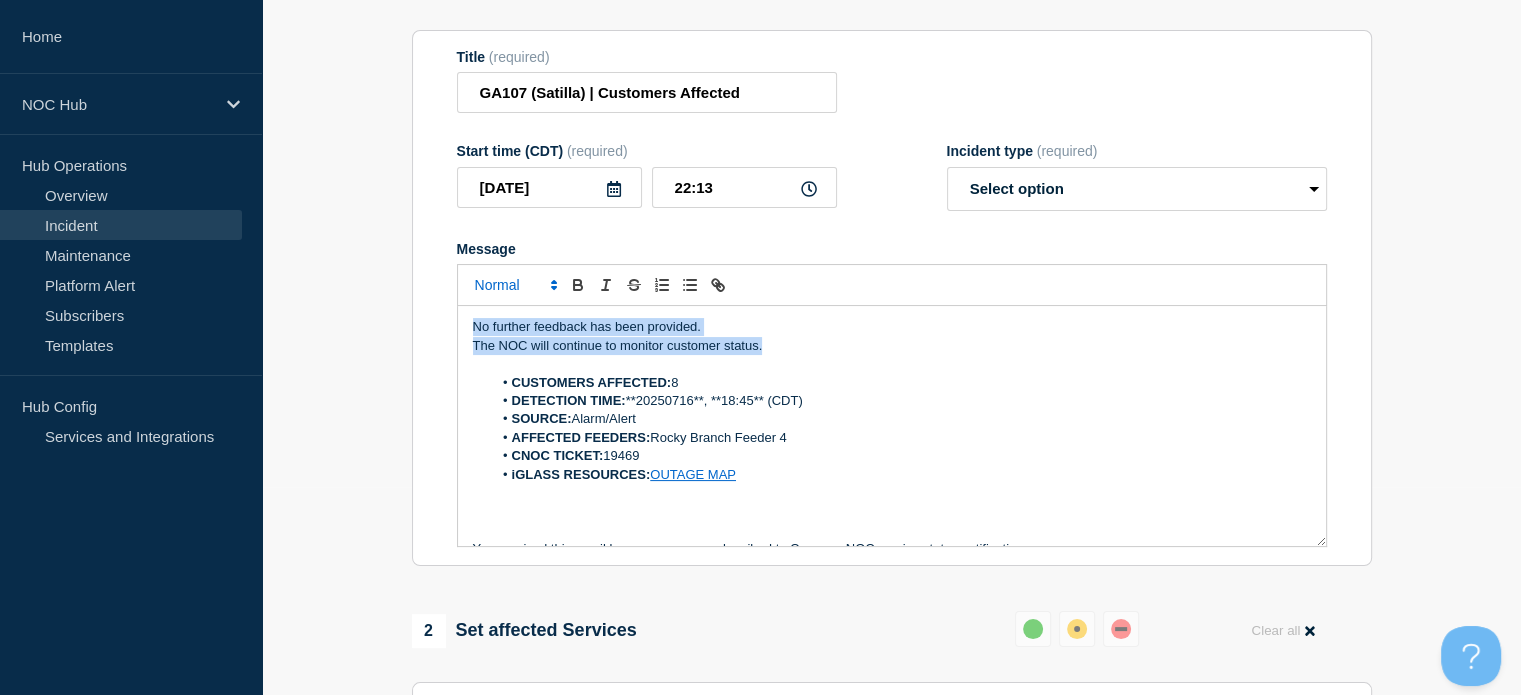 click on "No further feedback has been provided. The NOC will continue to monitor customer status. CUSTOMERS AFFECTED:  8 DETECTION TIME:  **20250716**, **18:45** (CDT)   SOURCE:  Alarm/Alert AFFECTED FEEDERS:  Rocky Branch Feeder 4 CNOC TICKET:  19469 iGLASS RESOURCES:  OUTAGE MAP You received this email because you are subscribed to Conexon NOC service status notifications. The information contained in this notice is confidential, privileged, and only for the information of intended subscribed recipient(s). Information published herein may not be used, republished or redistributed, without the prior written consent of Conexon LLC." at bounding box center [892, 405] 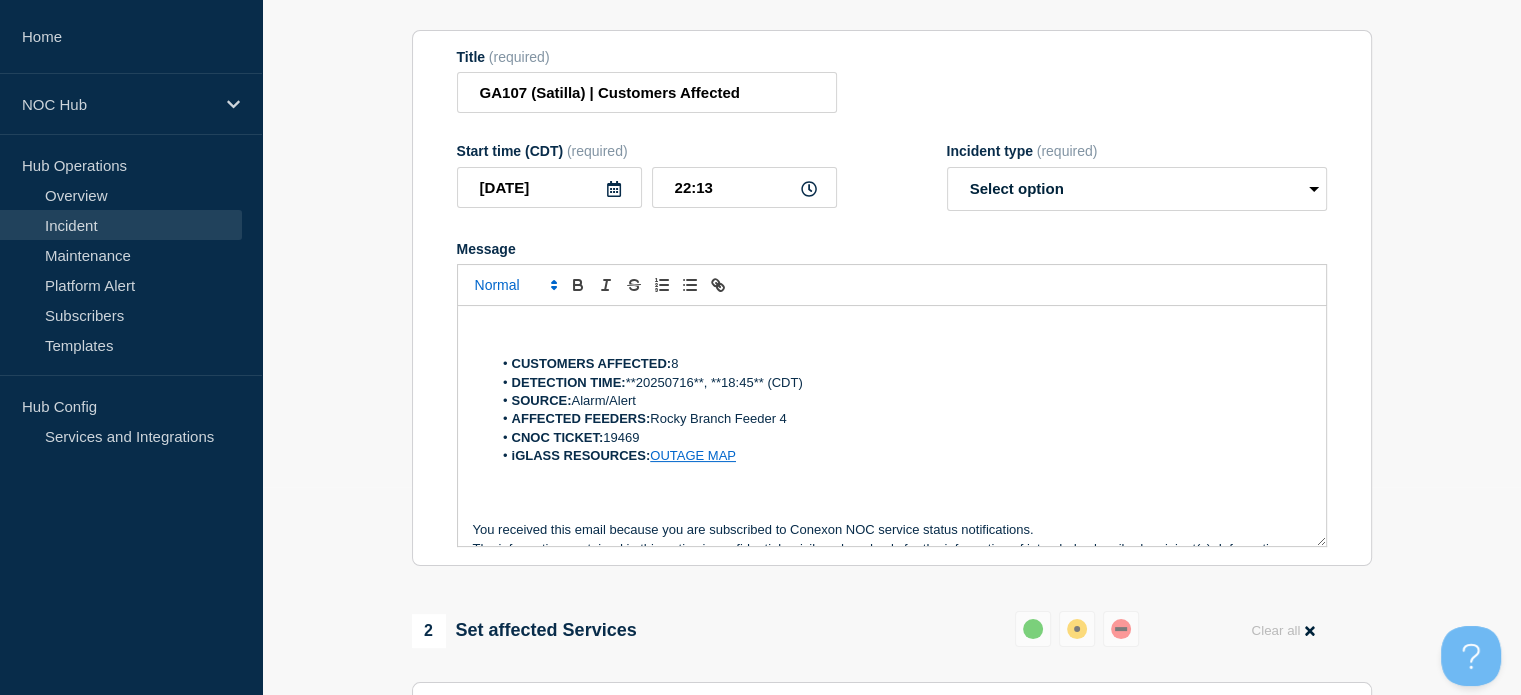 type 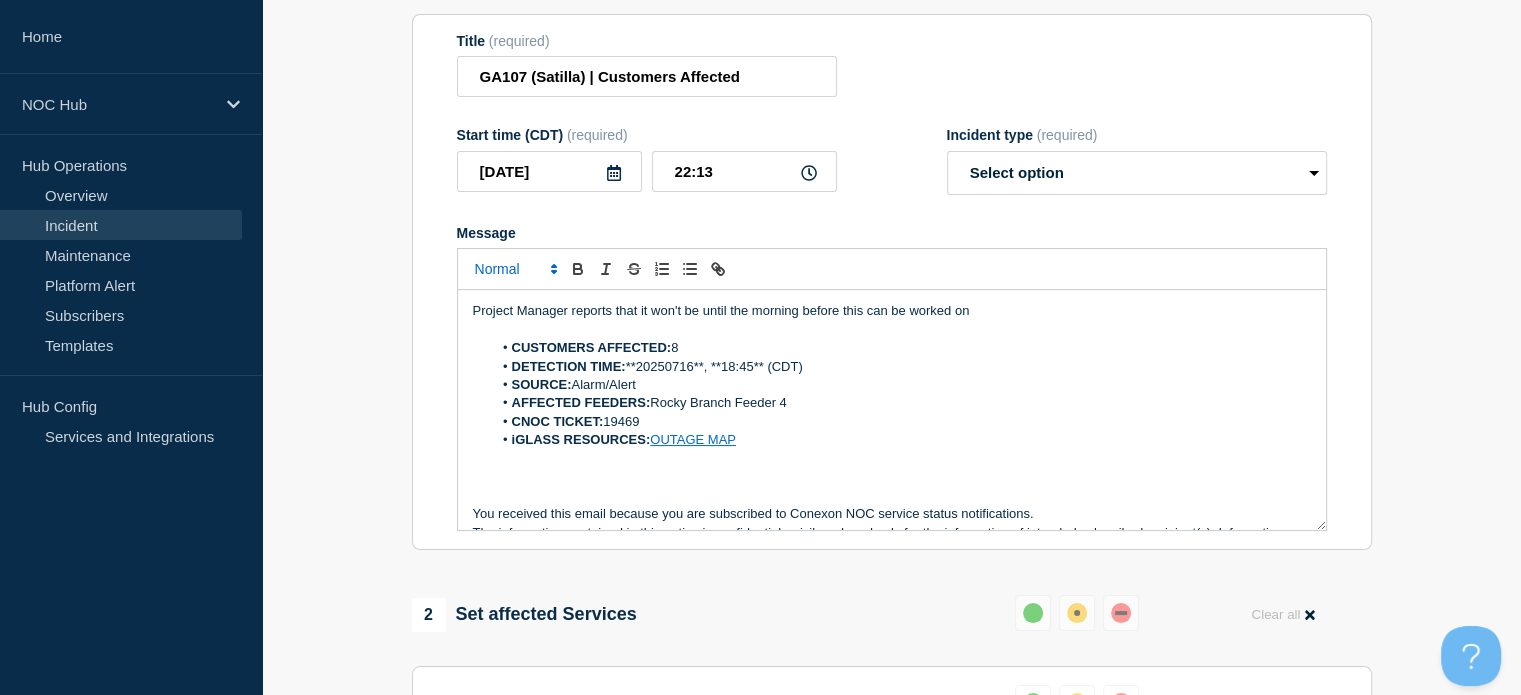 scroll, scrollTop: 224, scrollLeft: 0, axis: vertical 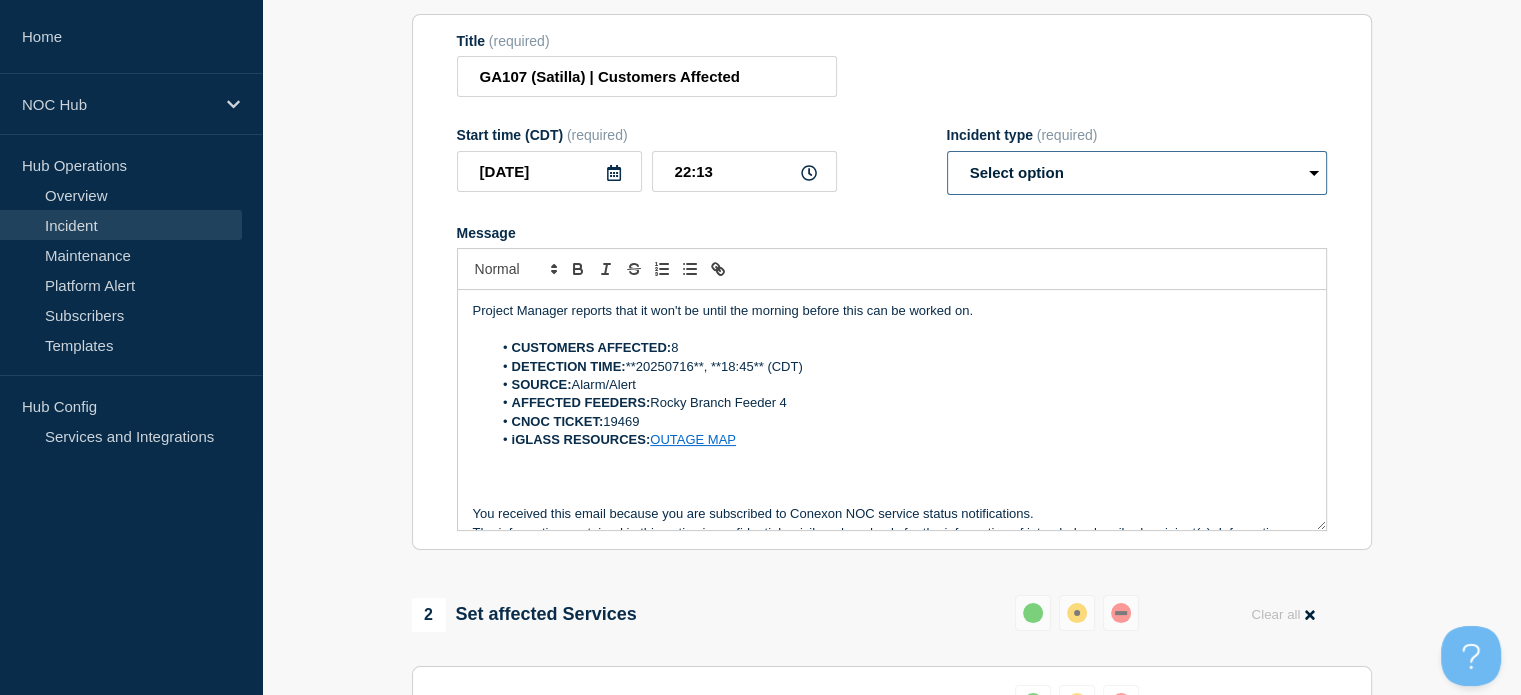click on "Select option Investigating Identified Monitoring Resolved" at bounding box center (1137, 173) 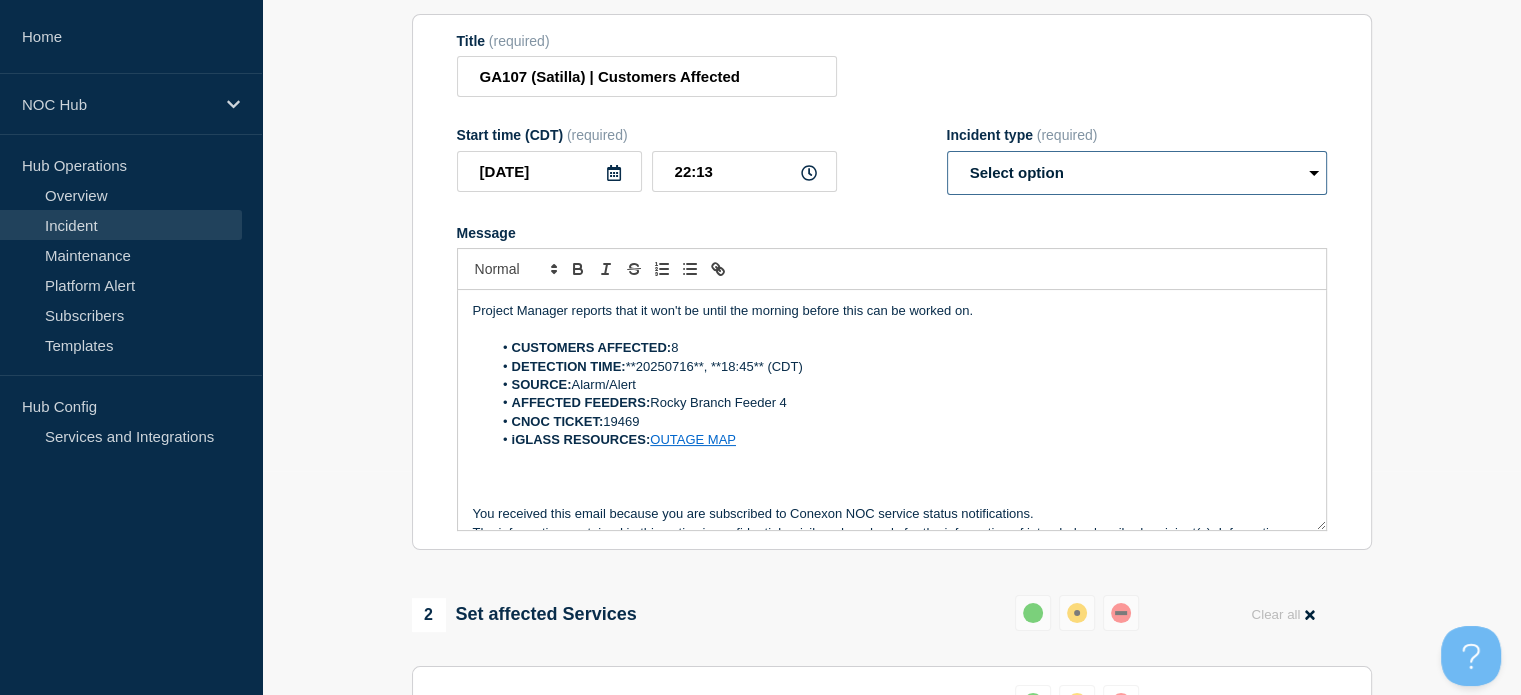 select on "investigating" 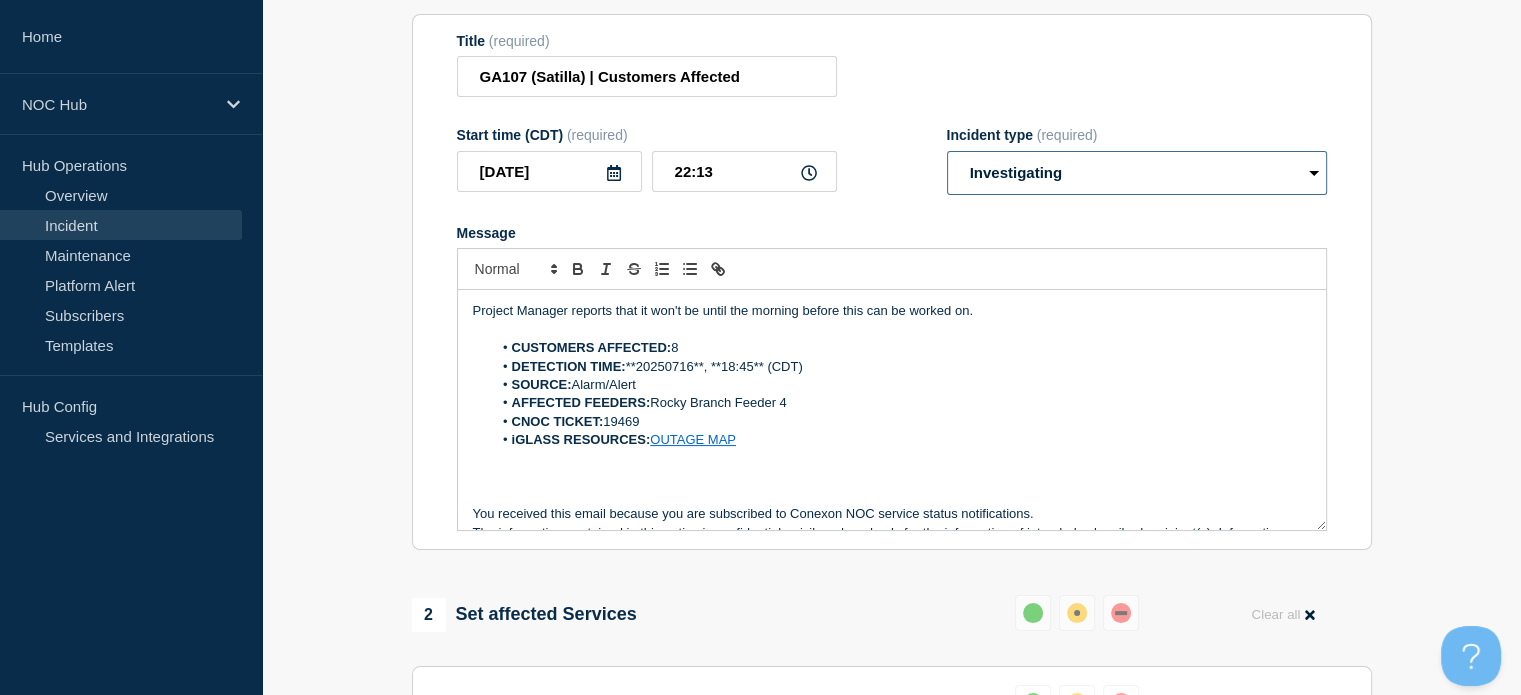 click on "Select option Investigating Identified Monitoring Resolved" at bounding box center [1137, 173] 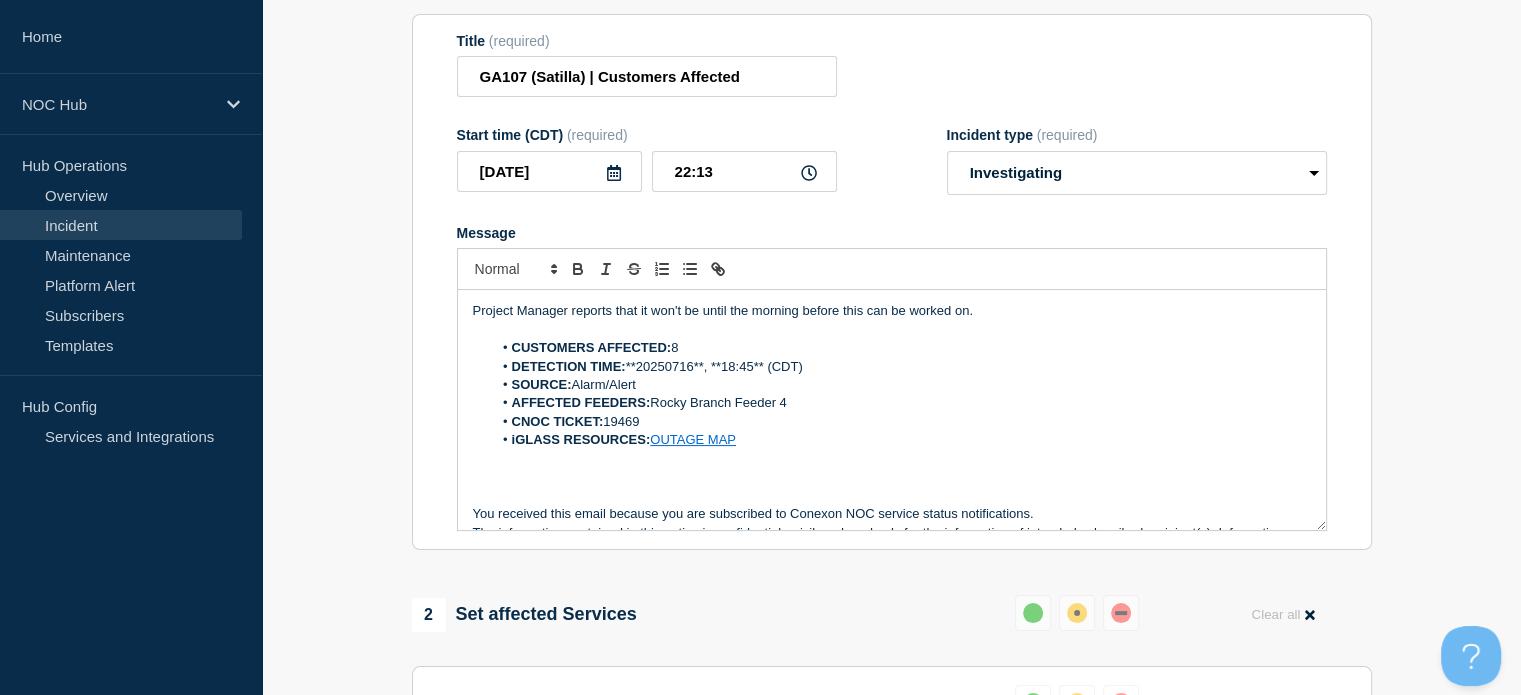 click on "Message" at bounding box center (892, 233) 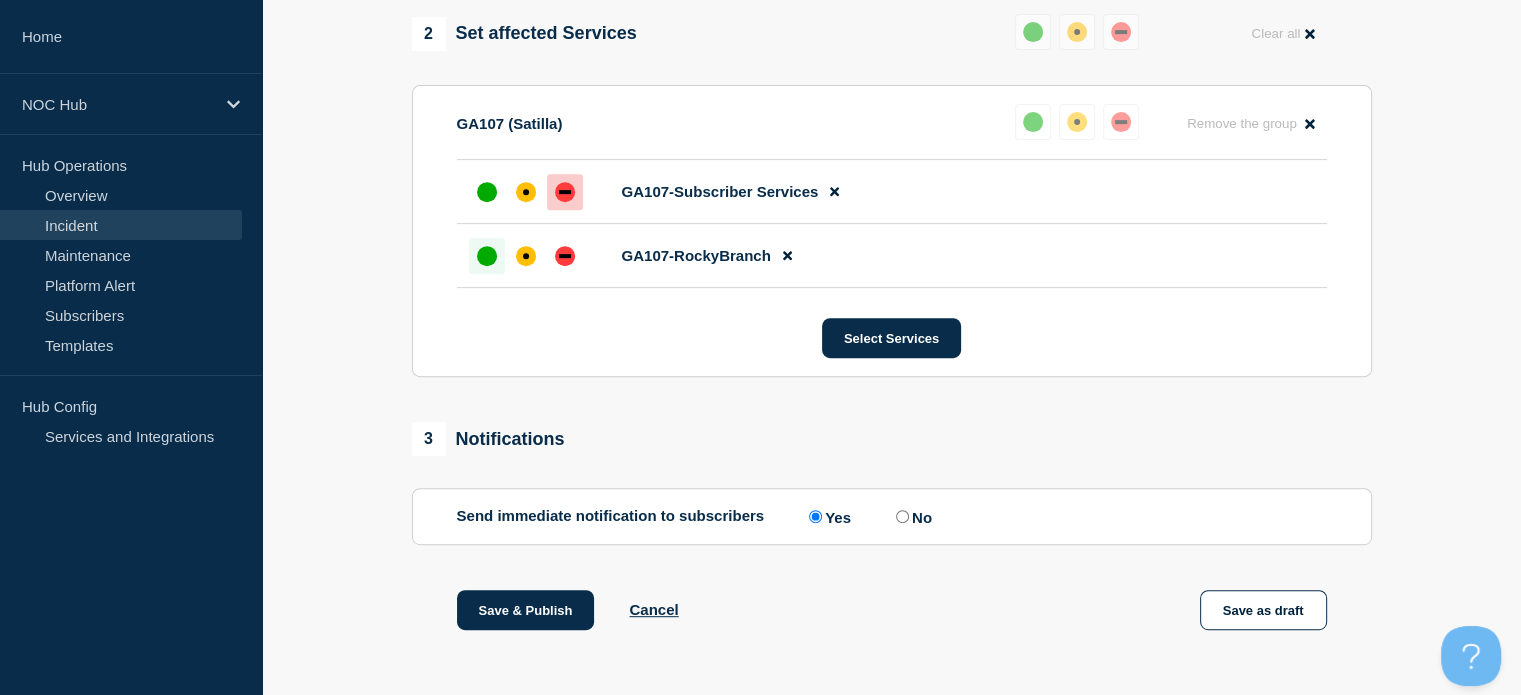 scroll, scrollTop: 804, scrollLeft: 0, axis: vertical 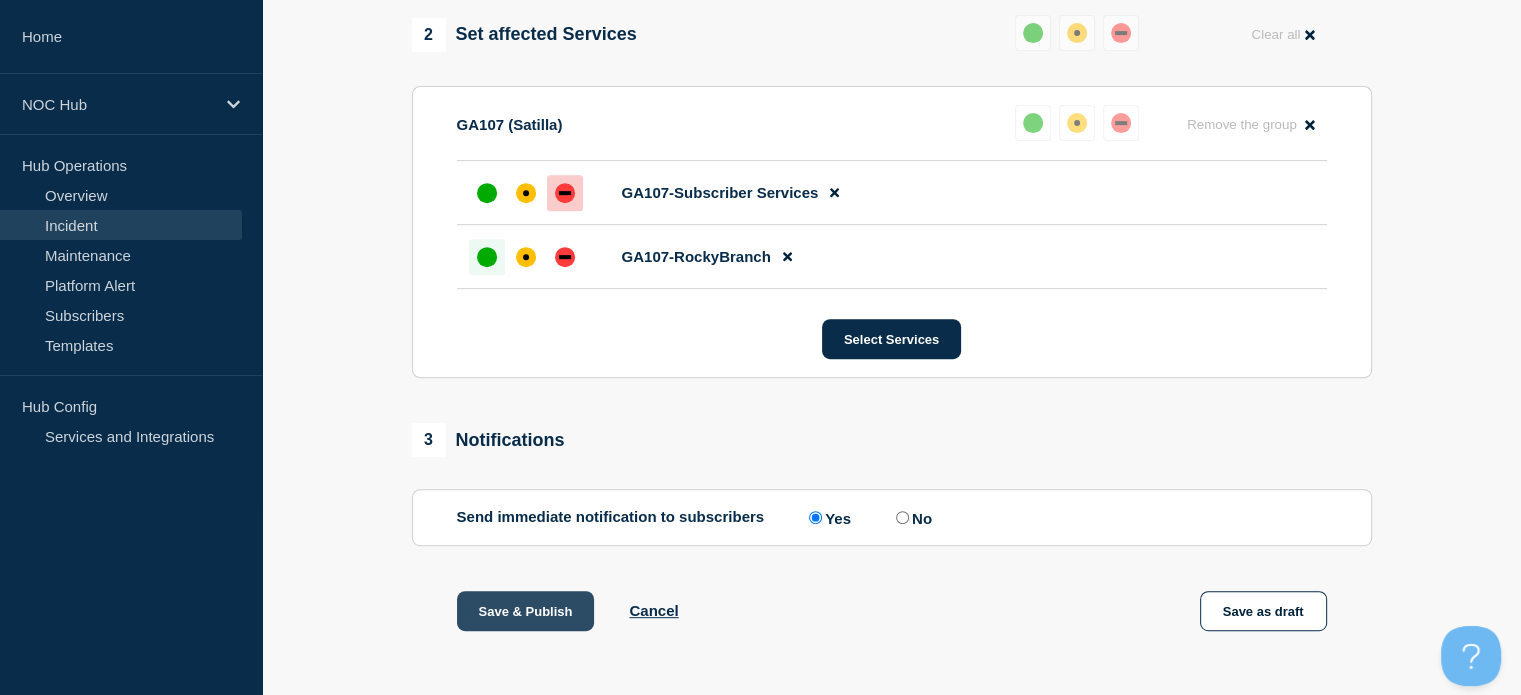 click on "Save & Publish" at bounding box center [526, 611] 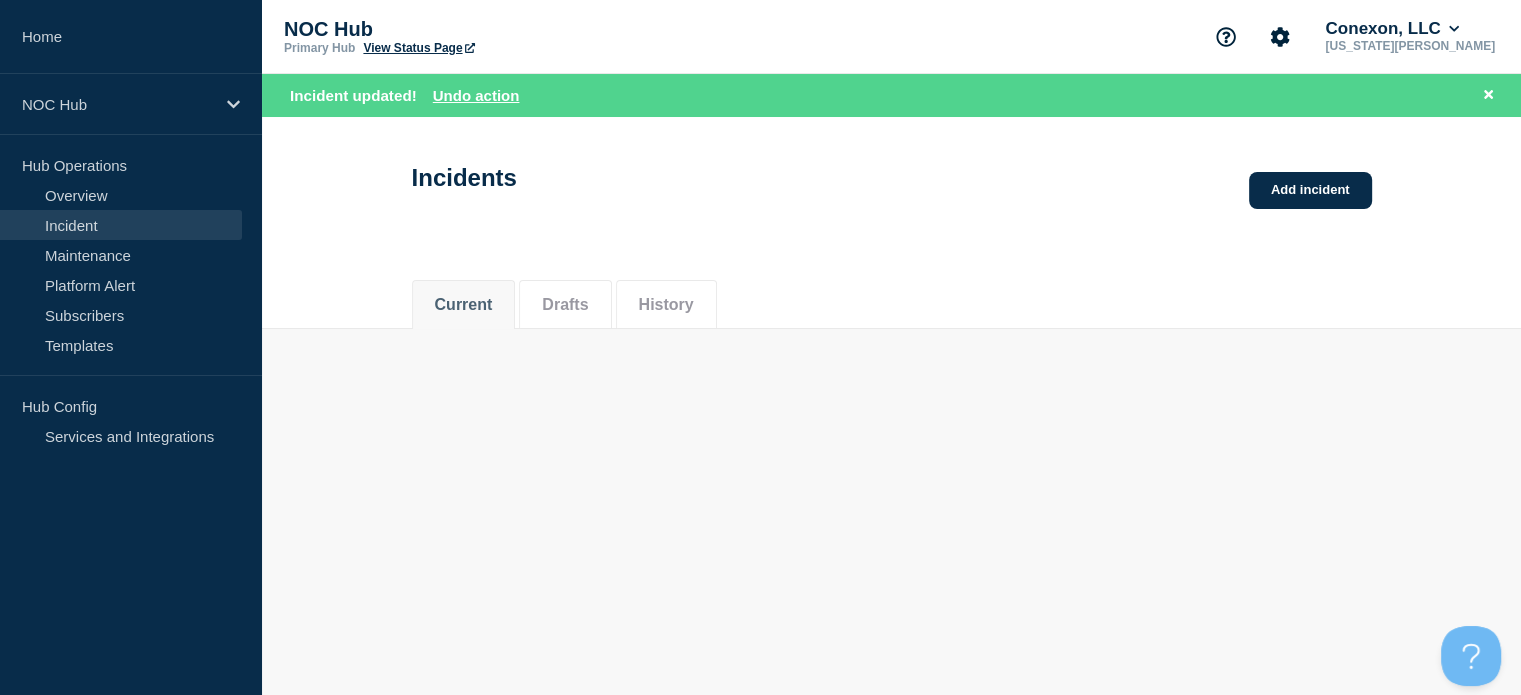 scroll, scrollTop: 0, scrollLeft: 0, axis: both 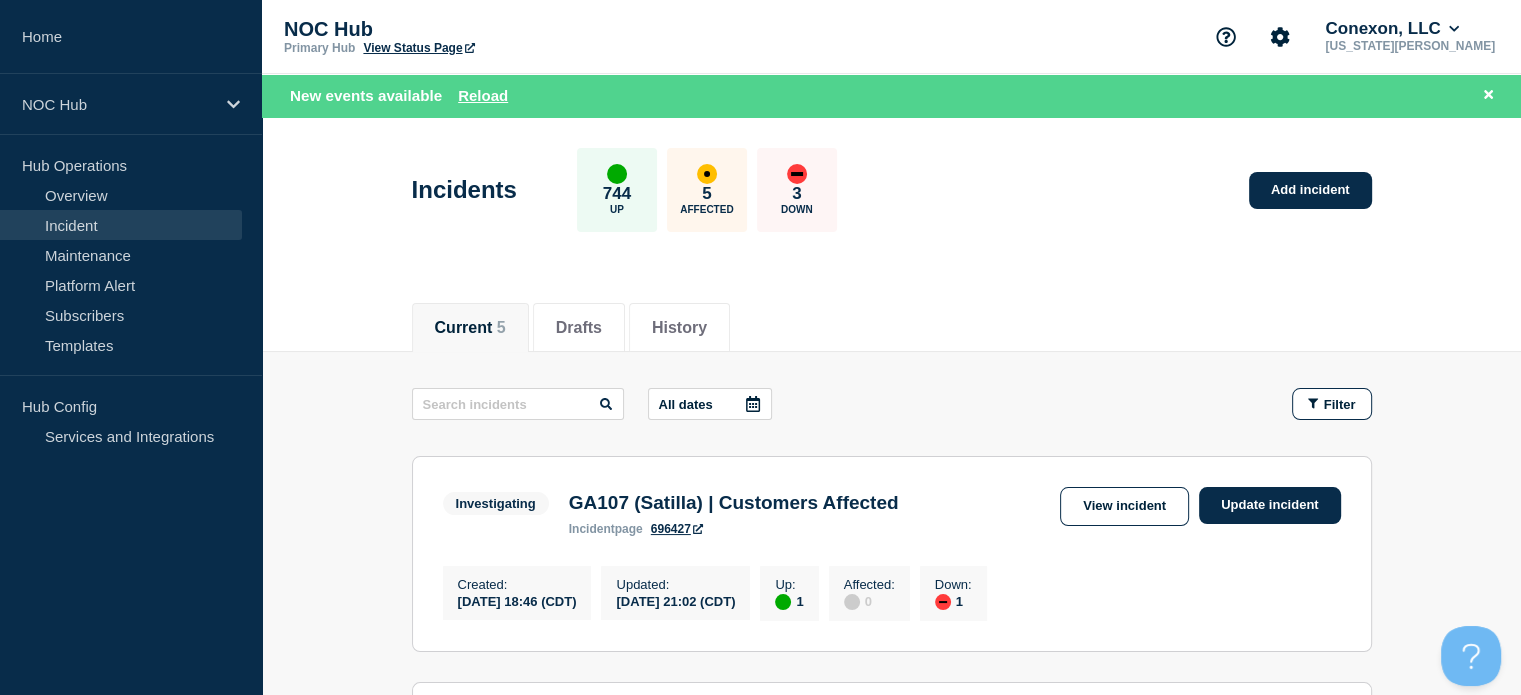 click on "Current    5" 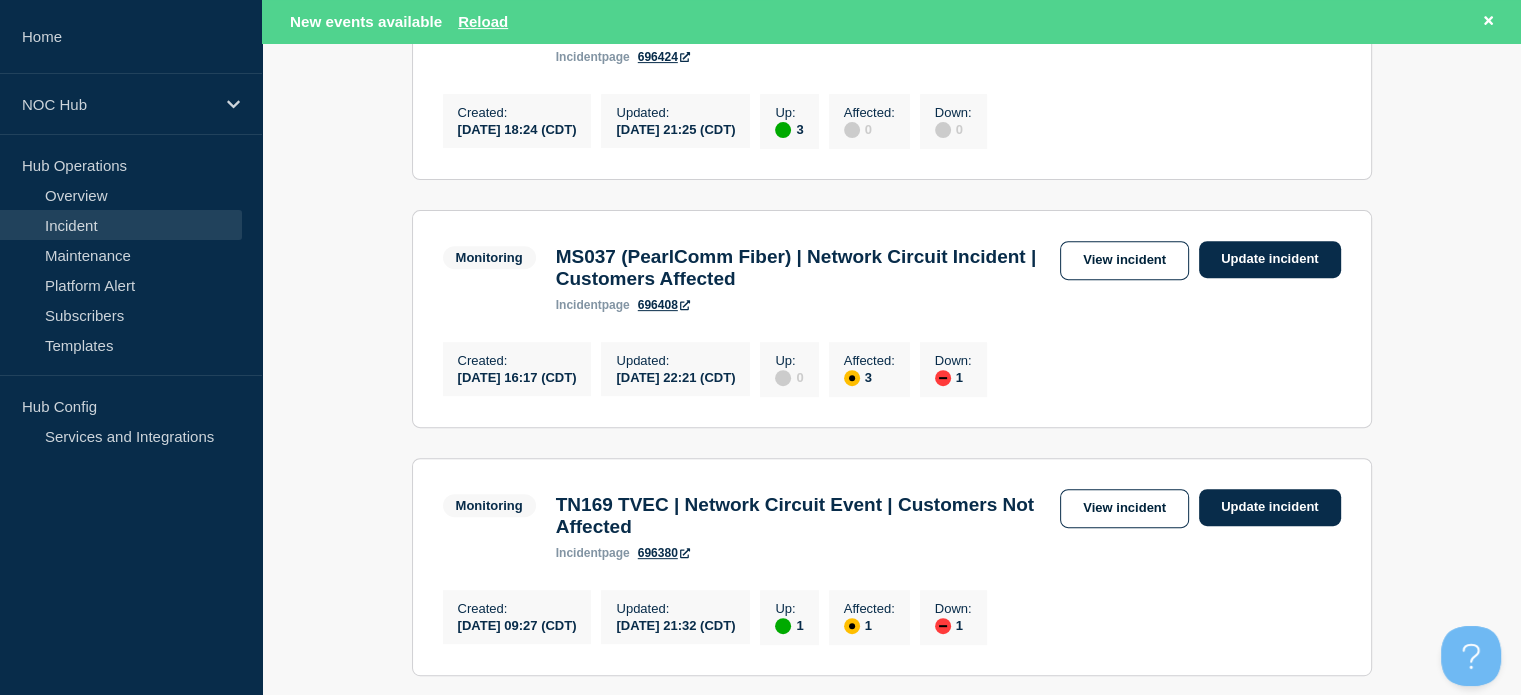 scroll, scrollTop: 714, scrollLeft: 0, axis: vertical 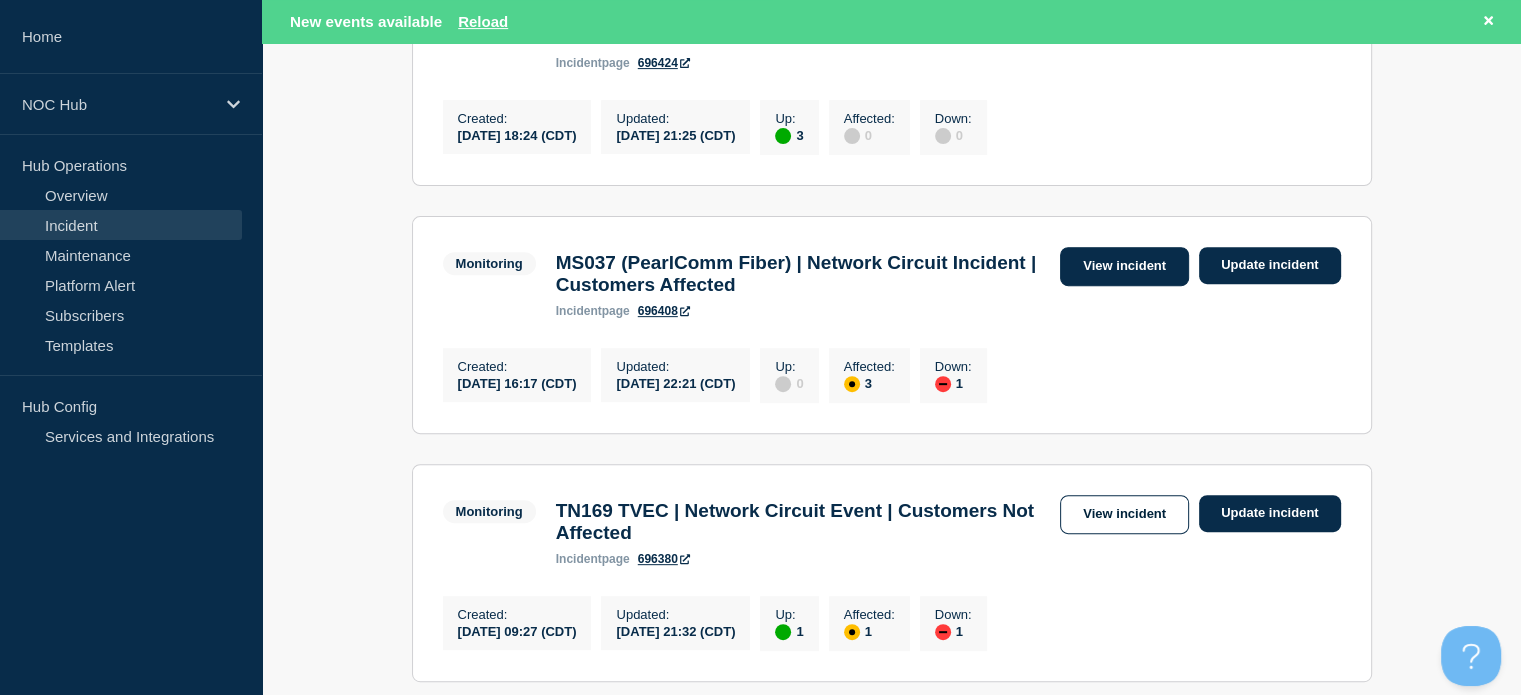 click on "View incident" at bounding box center [1124, 266] 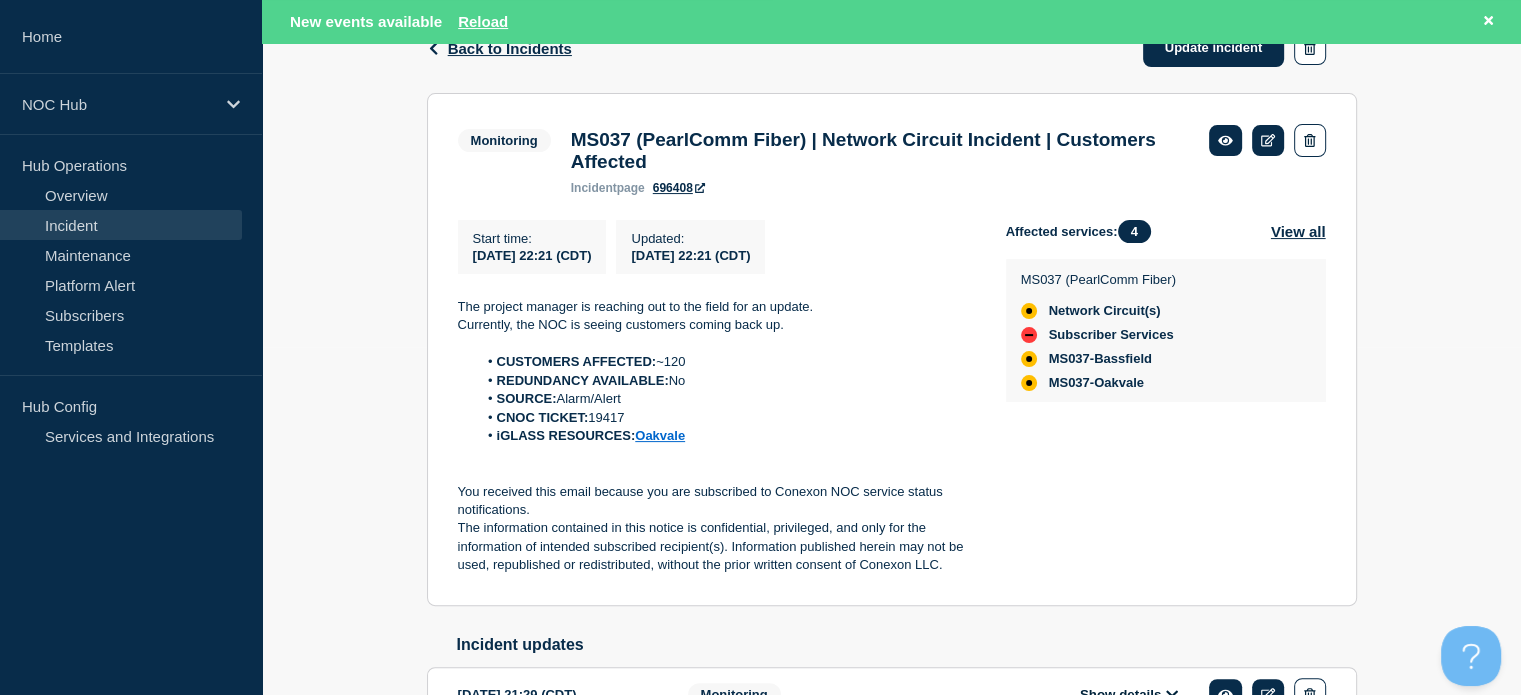 scroll, scrollTop: 344, scrollLeft: 0, axis: vertical 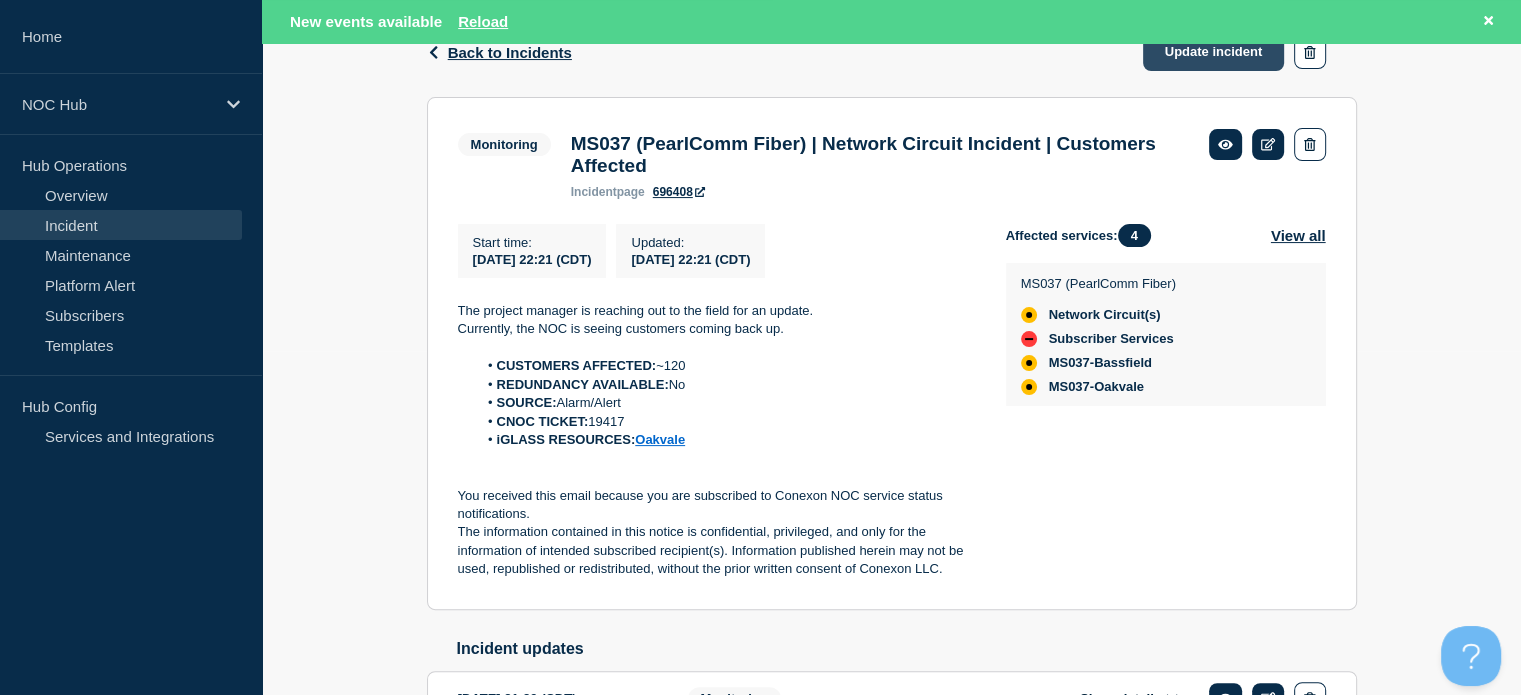 click on "Update incident" 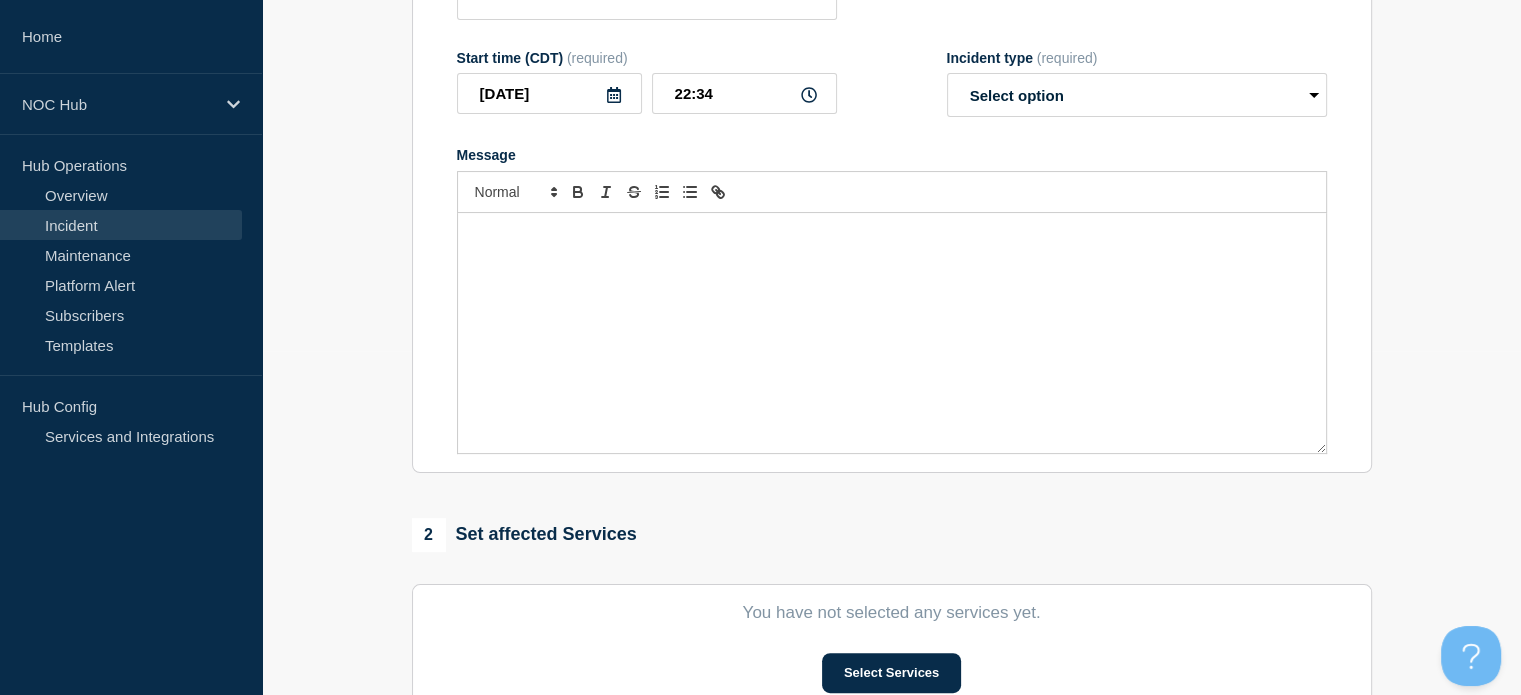 type on "MS037 (PearlComm Fiber)  | Network Circuit Incident | Customers Affected" 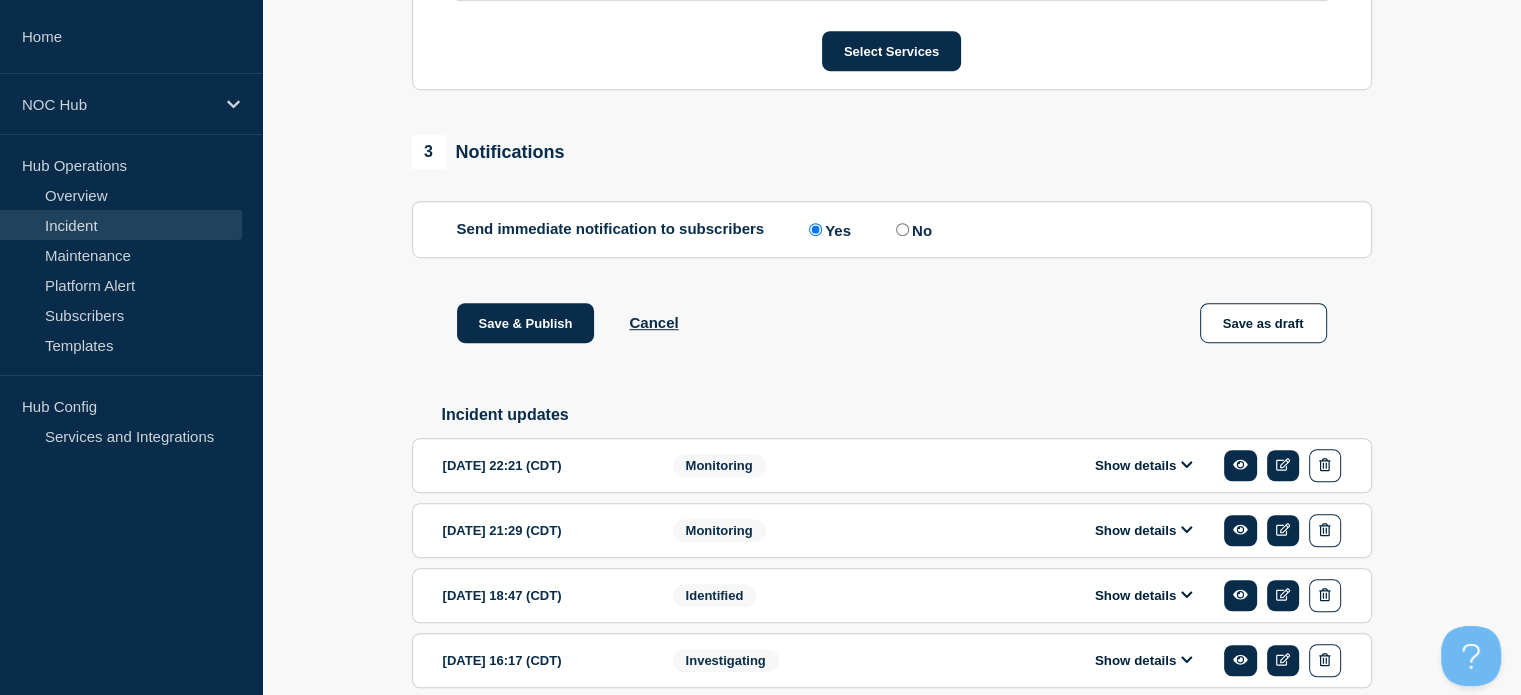 scroll, scrollTop: 1256, scrollLeft: 0, axis: vertical 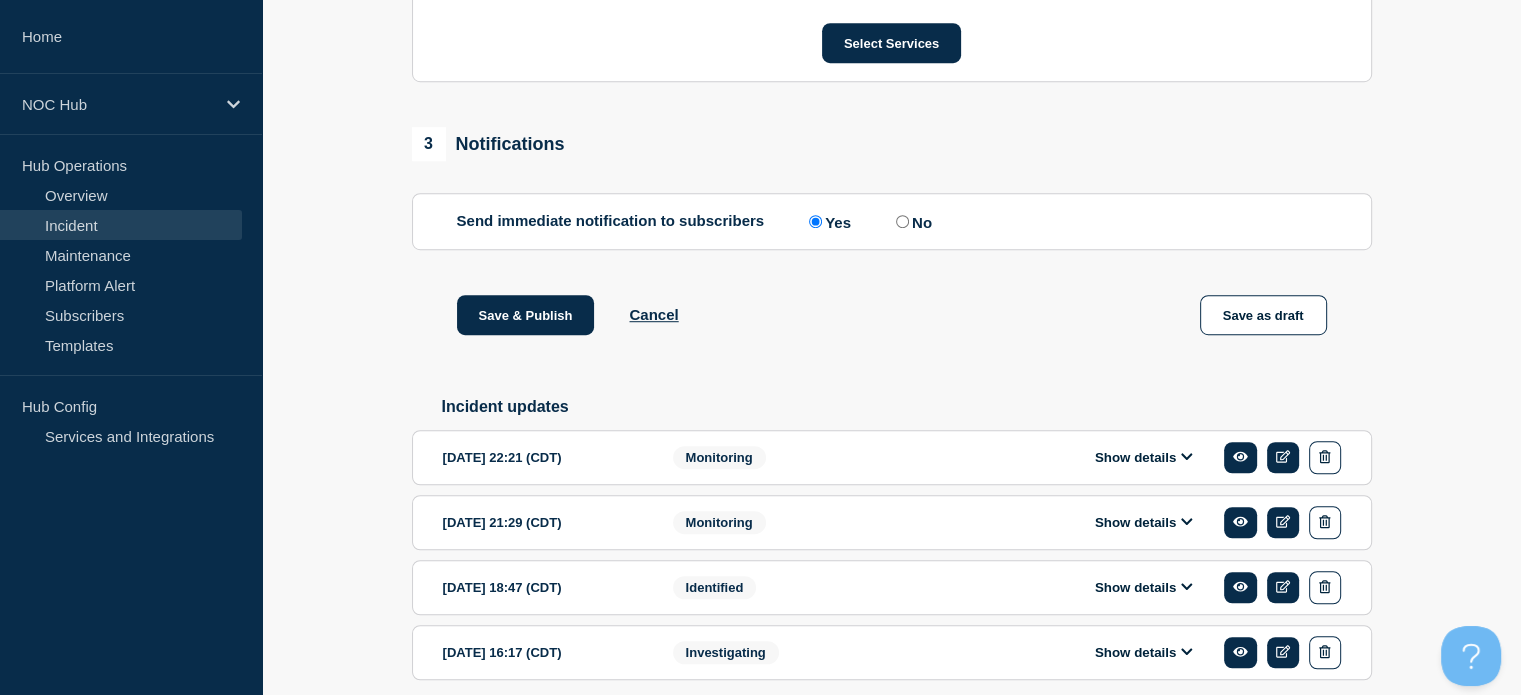 click on "Show details" at bounding box center [1144, 457] 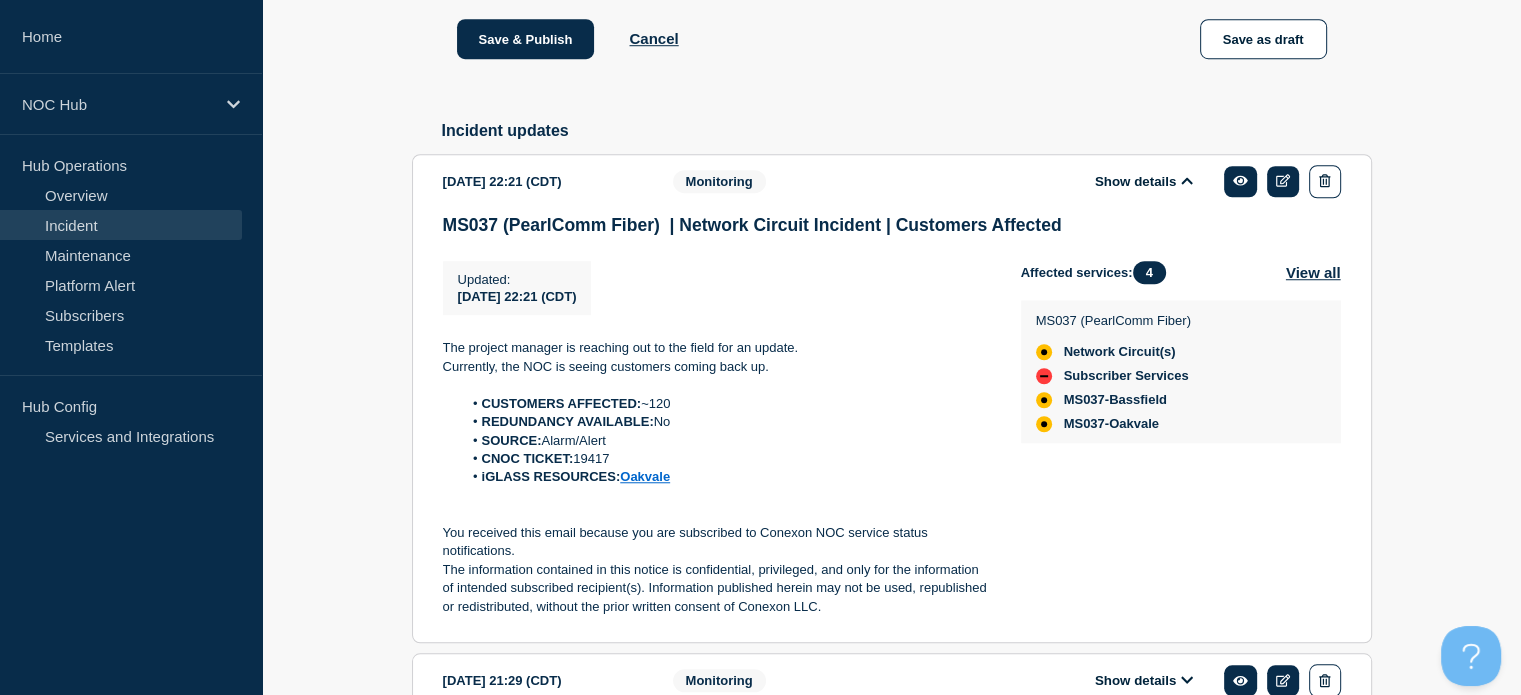 scroll, scrollTop: 1532, scrollLeft: 0, axis: vertical 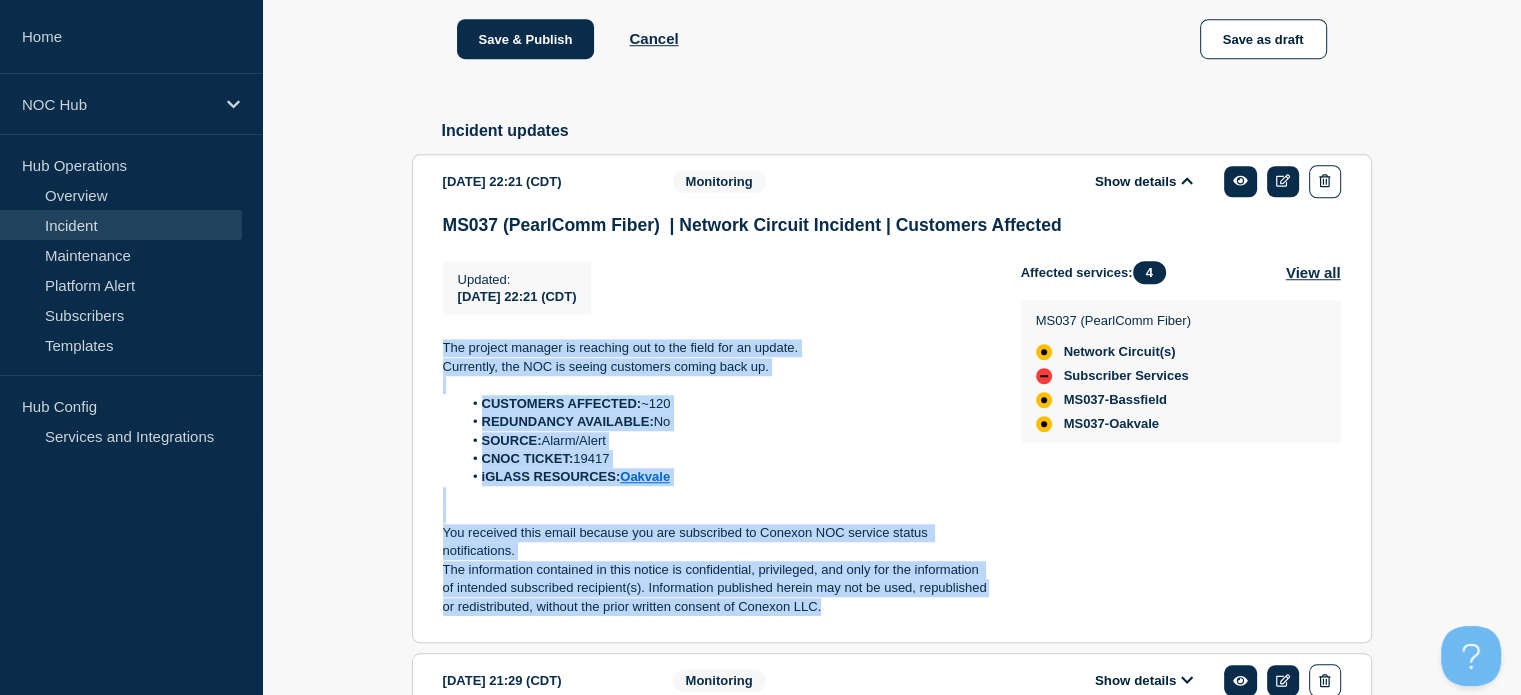 drag, startPoint x: 826, startPoint y: 627, endPoint x: 440, endPoint y: 353, distance: 473.36243 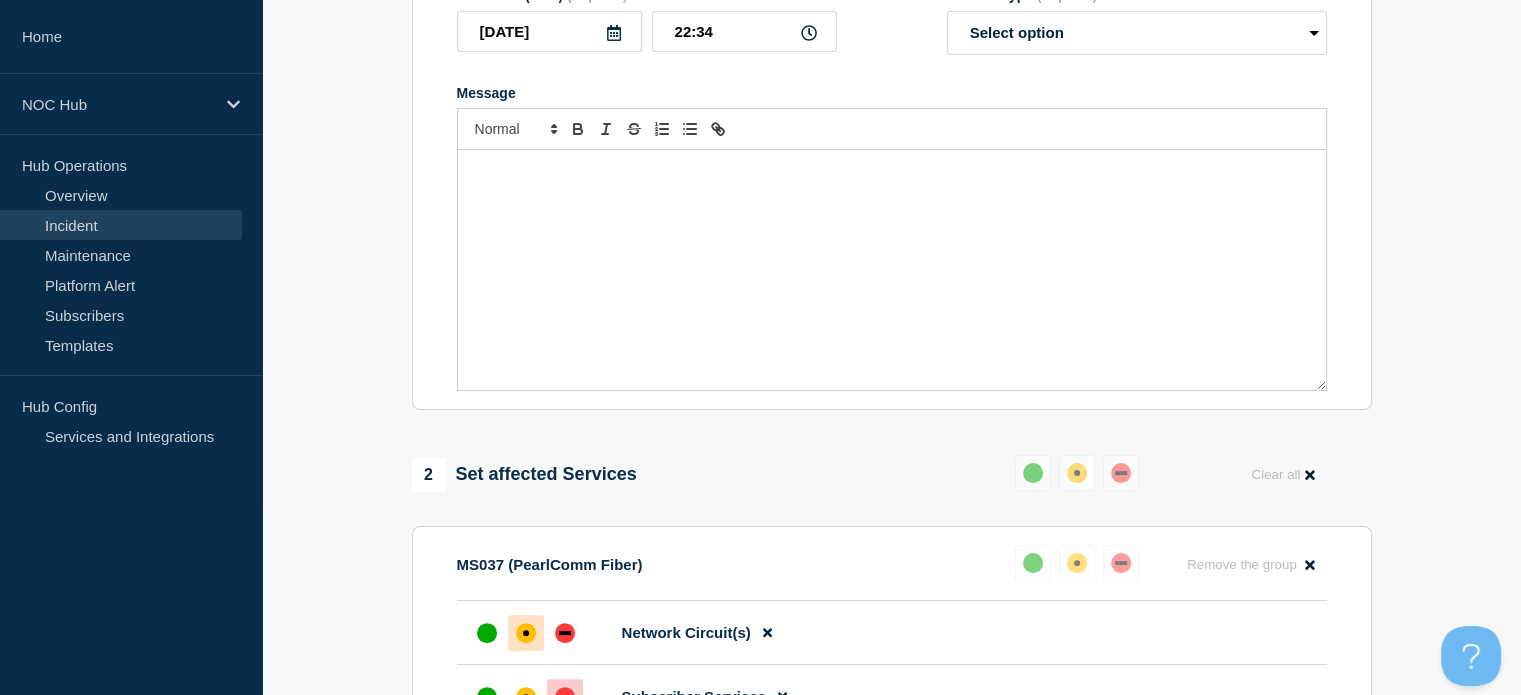 scroll, scrollTop: 392, scrollLeft: 0, axis: vertical 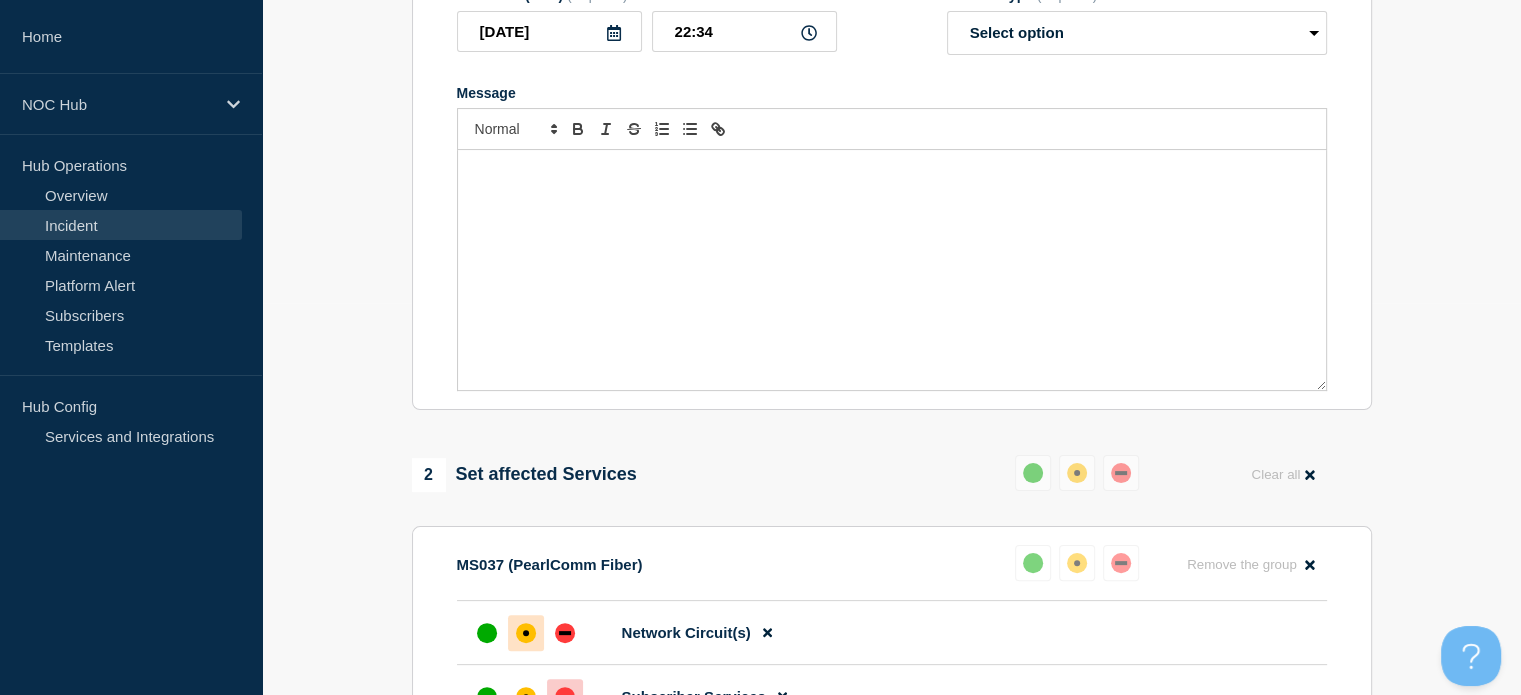 click at bounding box center (892, 270) 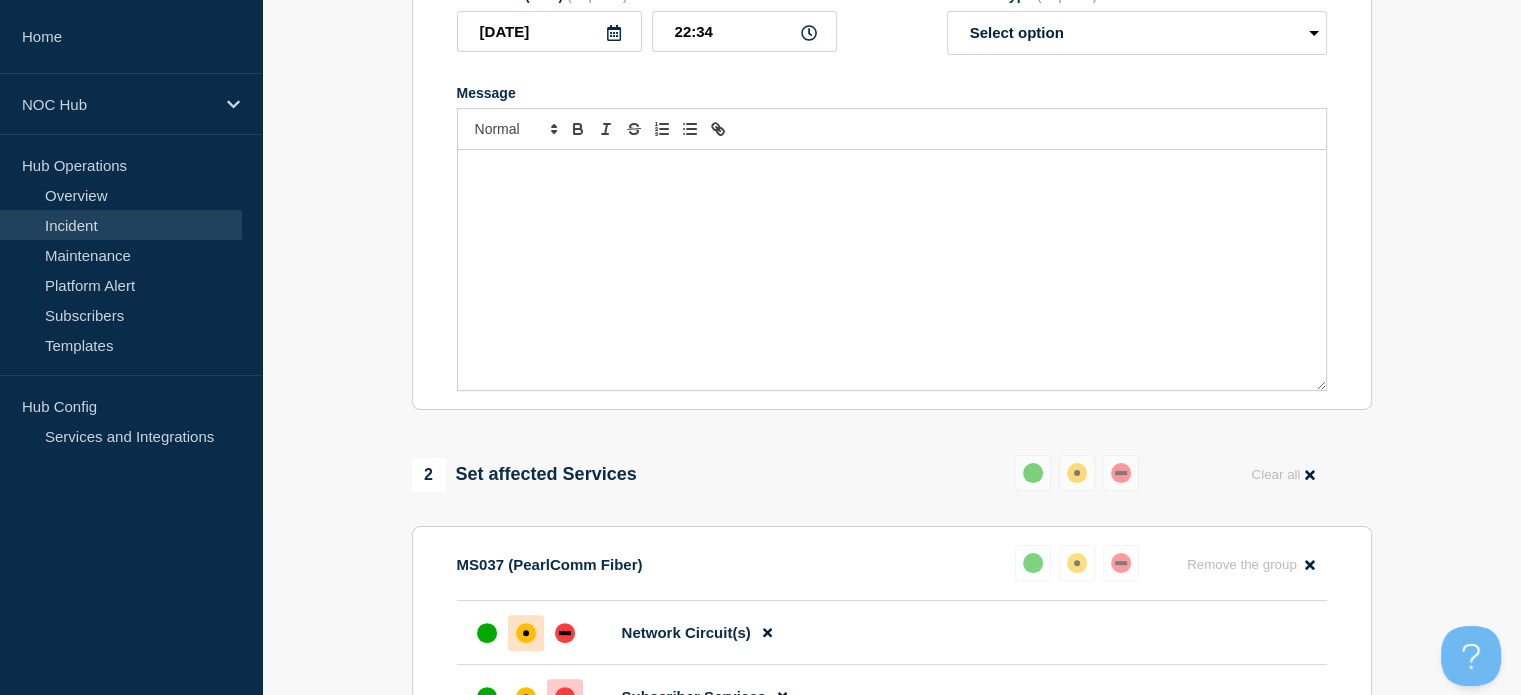 scroll, scrollTop: 9, scrollLeft: 0, axis: vertical 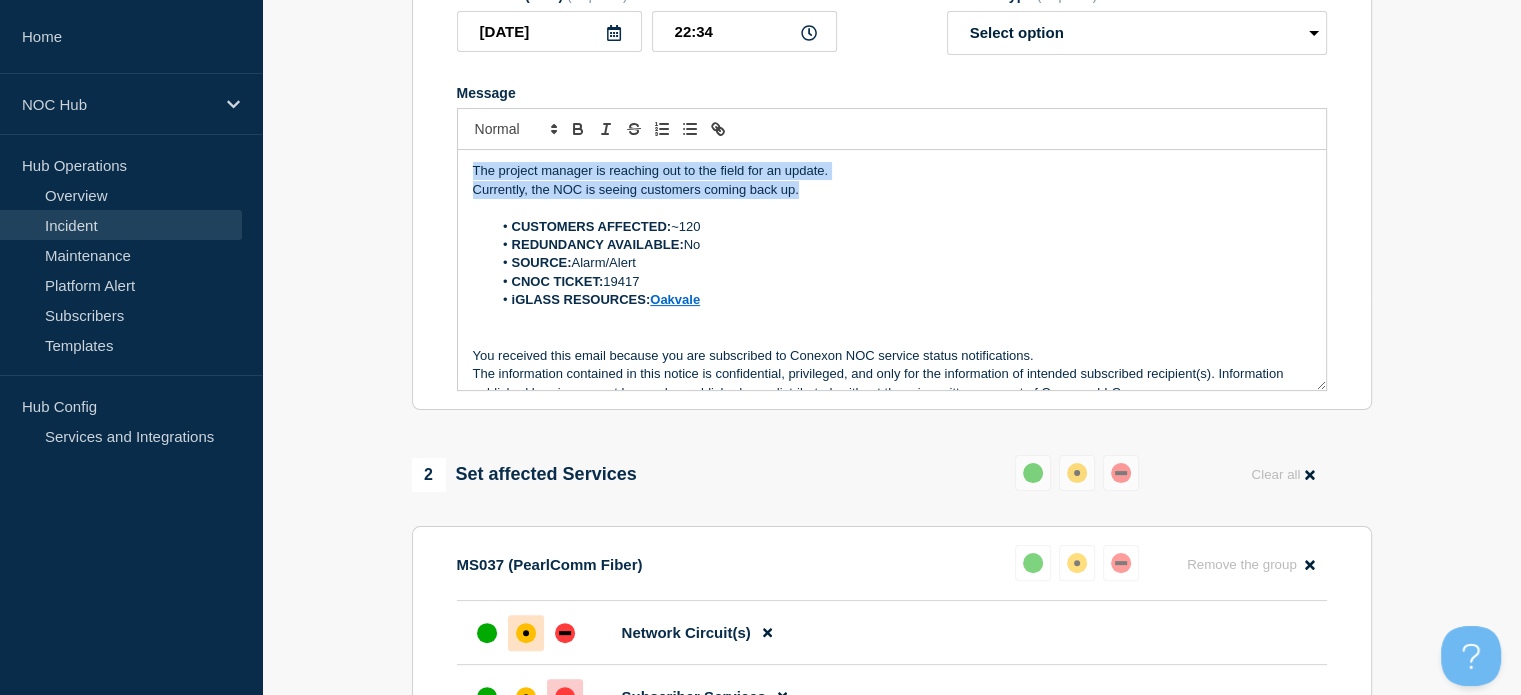 drag, startPoint x: 809, startPoint y: 190, endPoint x: 433, endPoint y: 138, distance: 379.5787 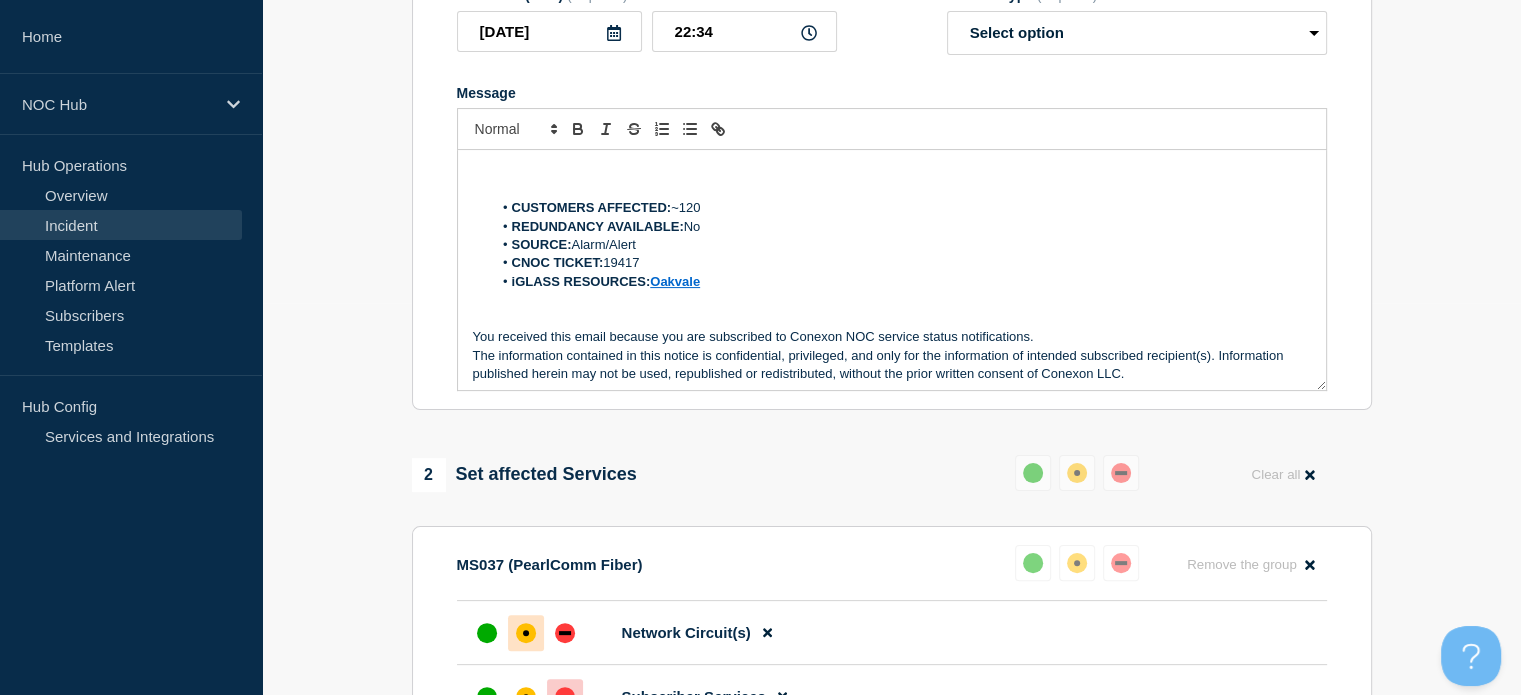 type 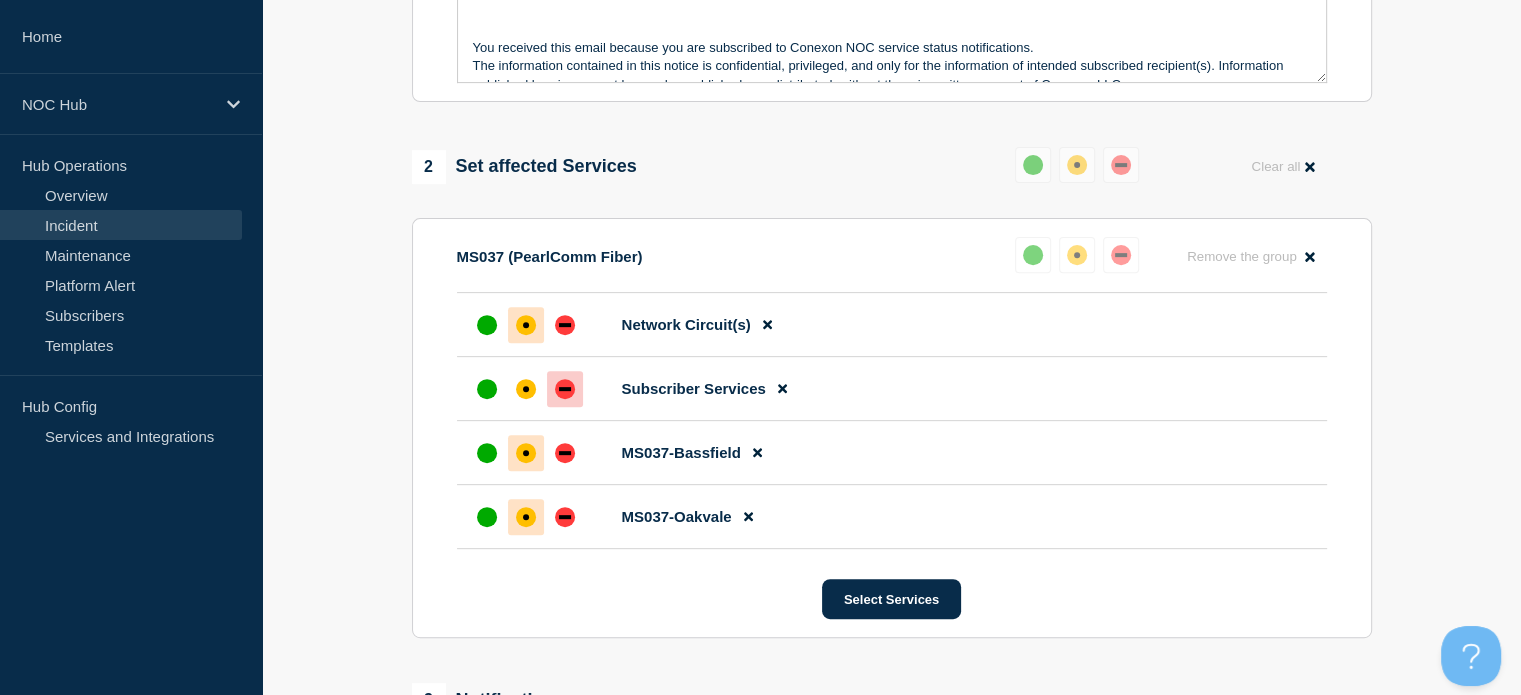 scroll, scrollTop: 704, scrollLeft: 0, axis: vertical 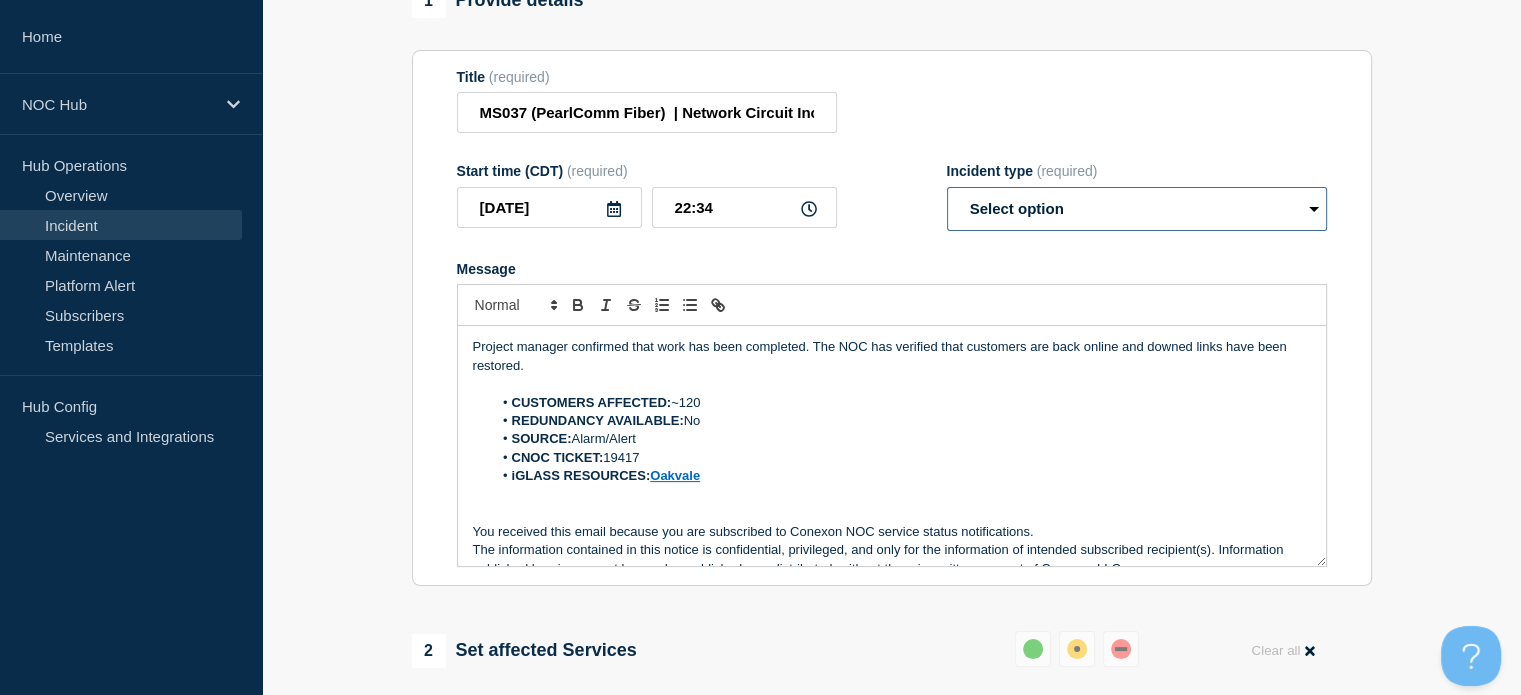 click on "Select option Investigating Identified Monitoring Resolved" at bounding box center (1137, 209) 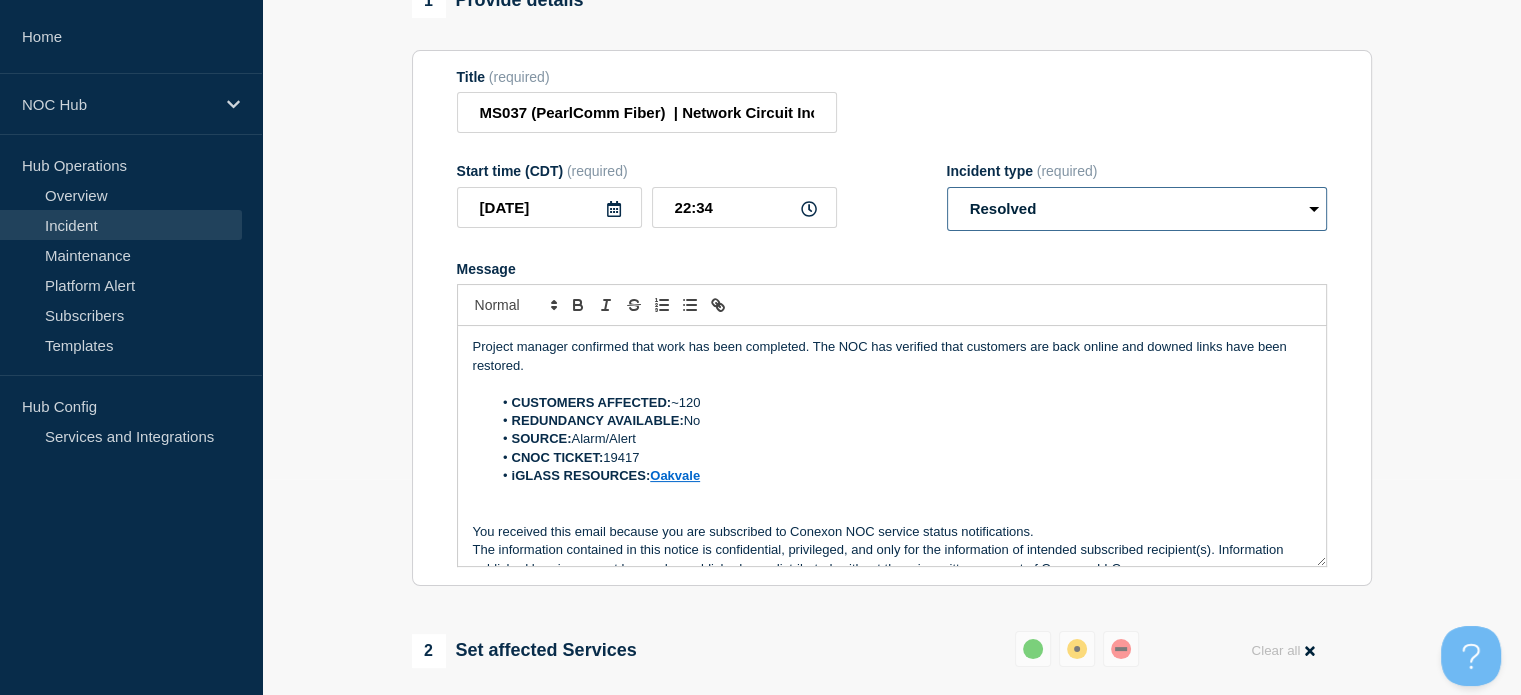 click on "Select option Investigating Identified Monitoring Resolved" at bounding box center (1137, 209) 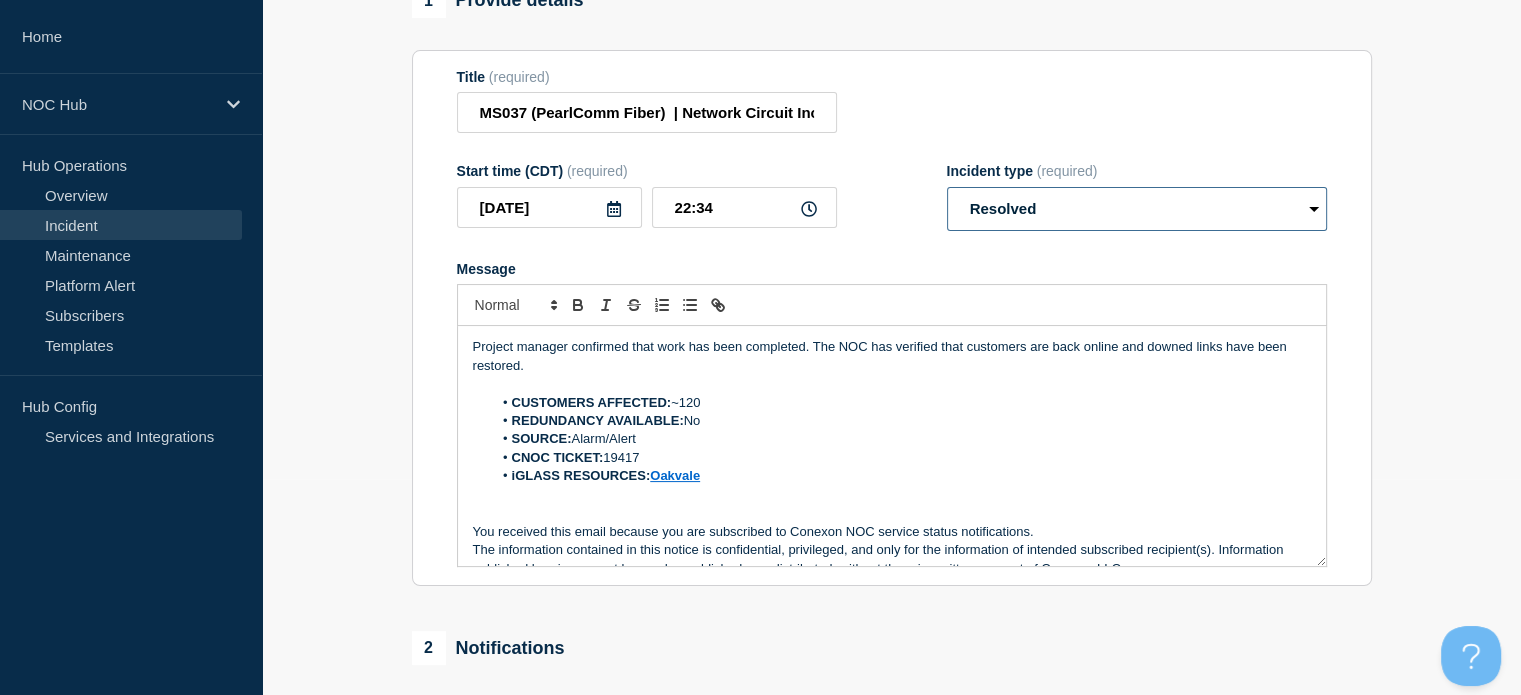 scroll, scrollTop: 24, scrollLeft: 0, axis: vertical 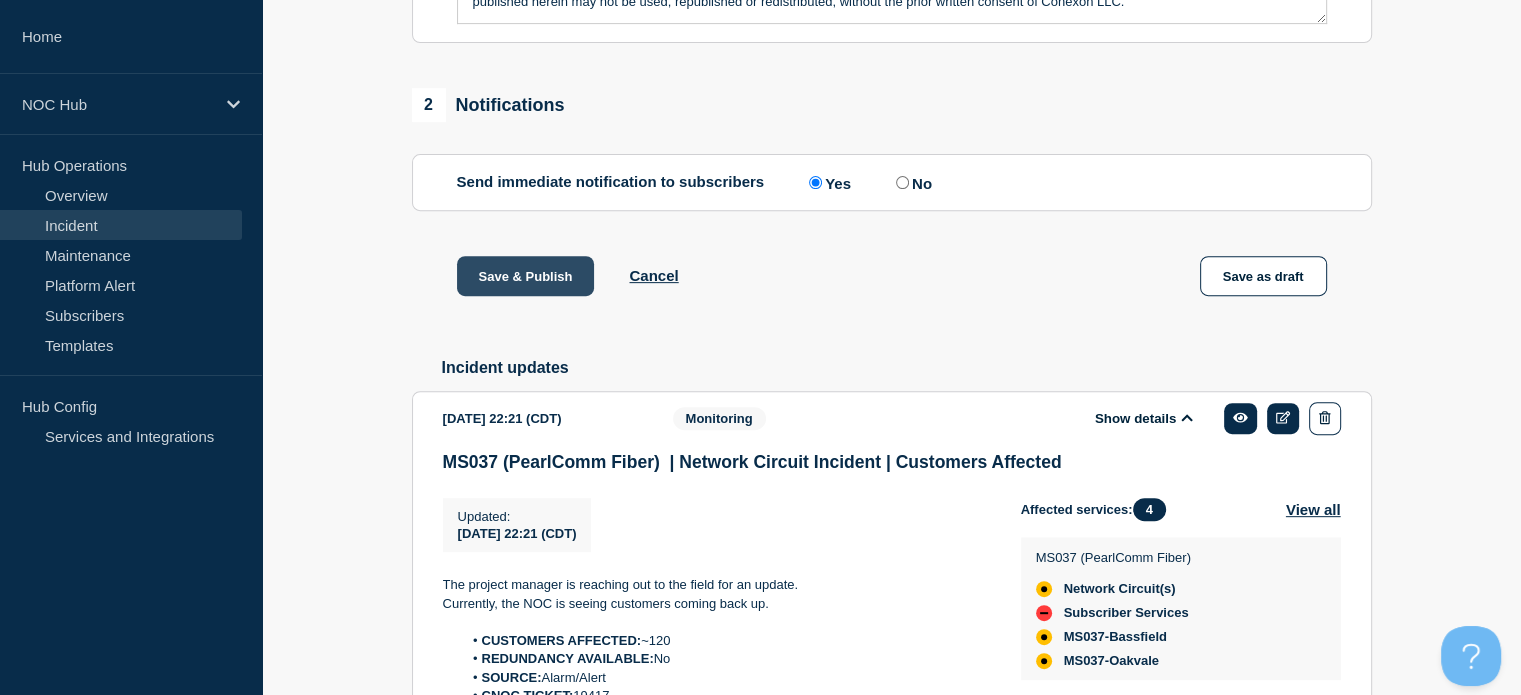 click on "Save & Publish" at bounding box center [526, 276] 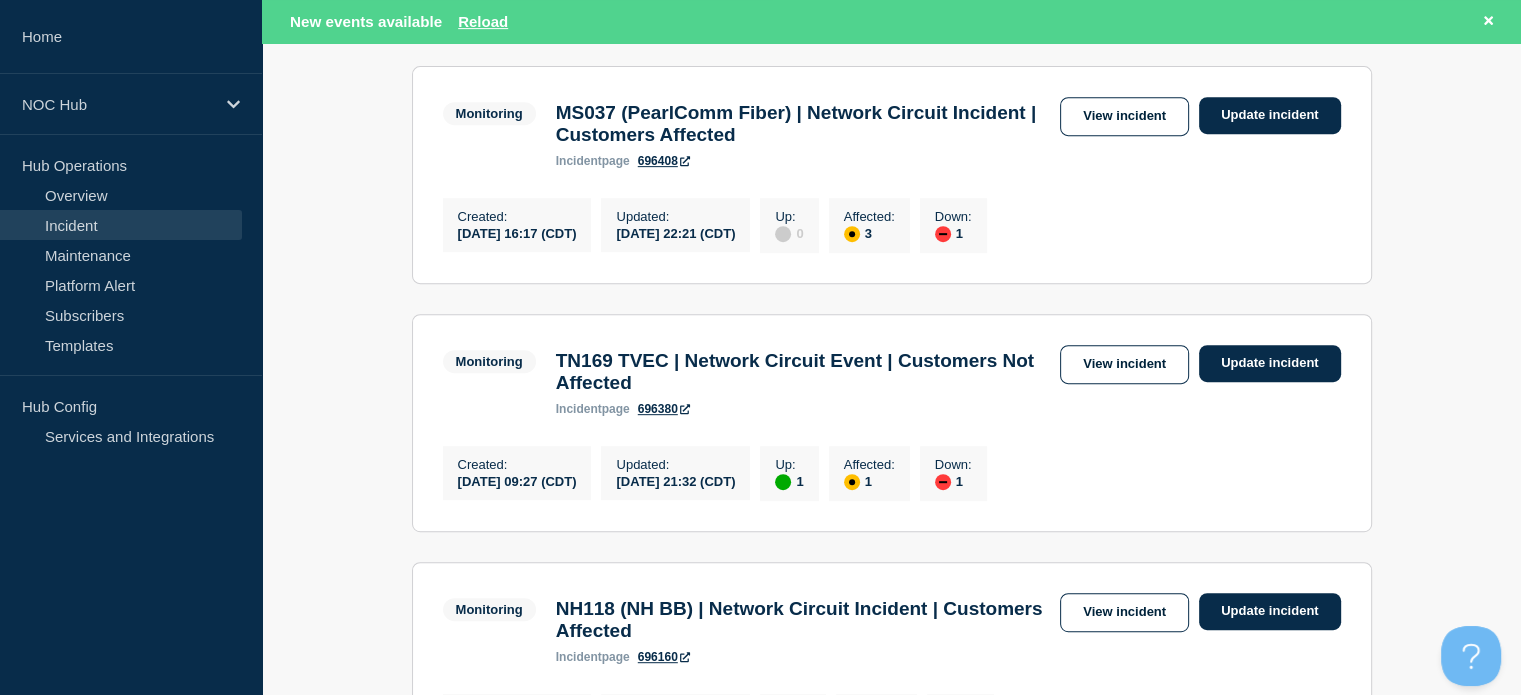 scroll, scrollTop: 864, scrollLeft: 0, axis: vertical 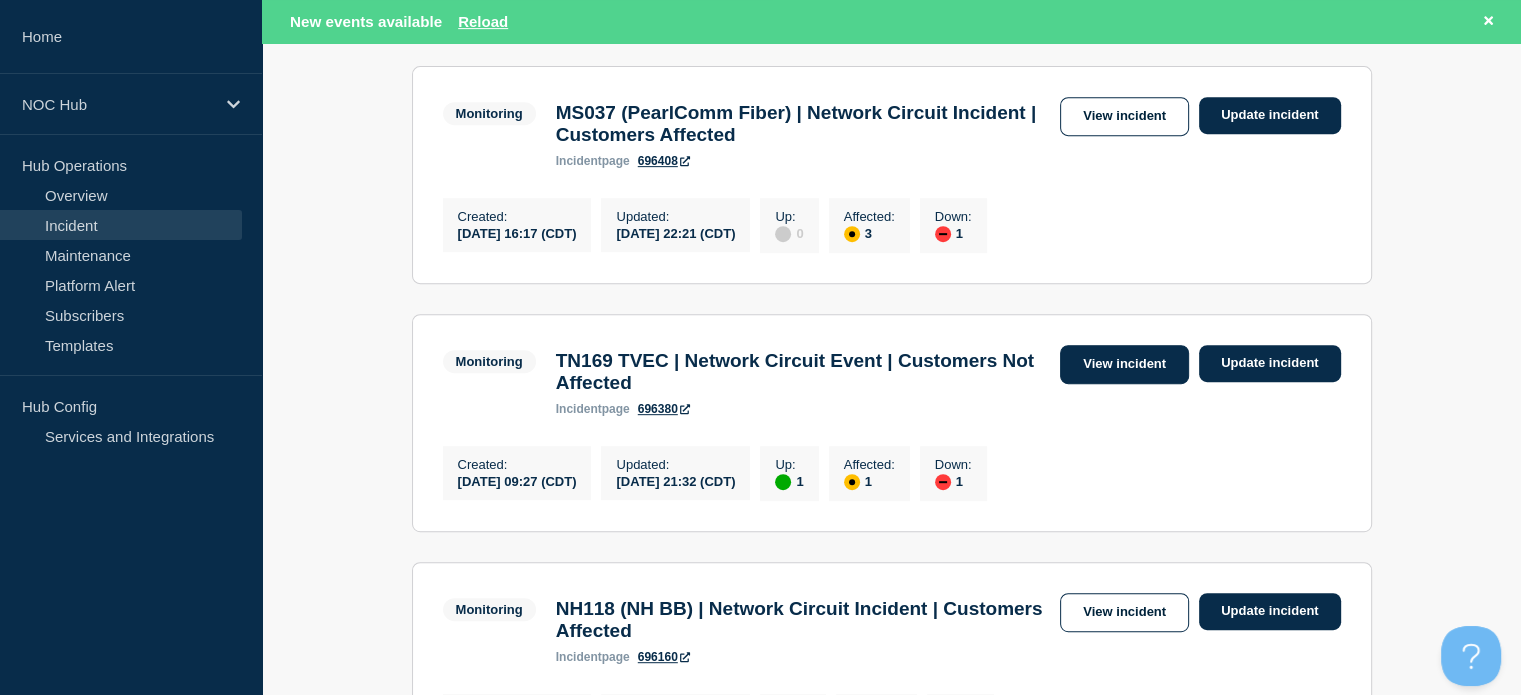 click on "View incident" at bounding box center (1124, 364) 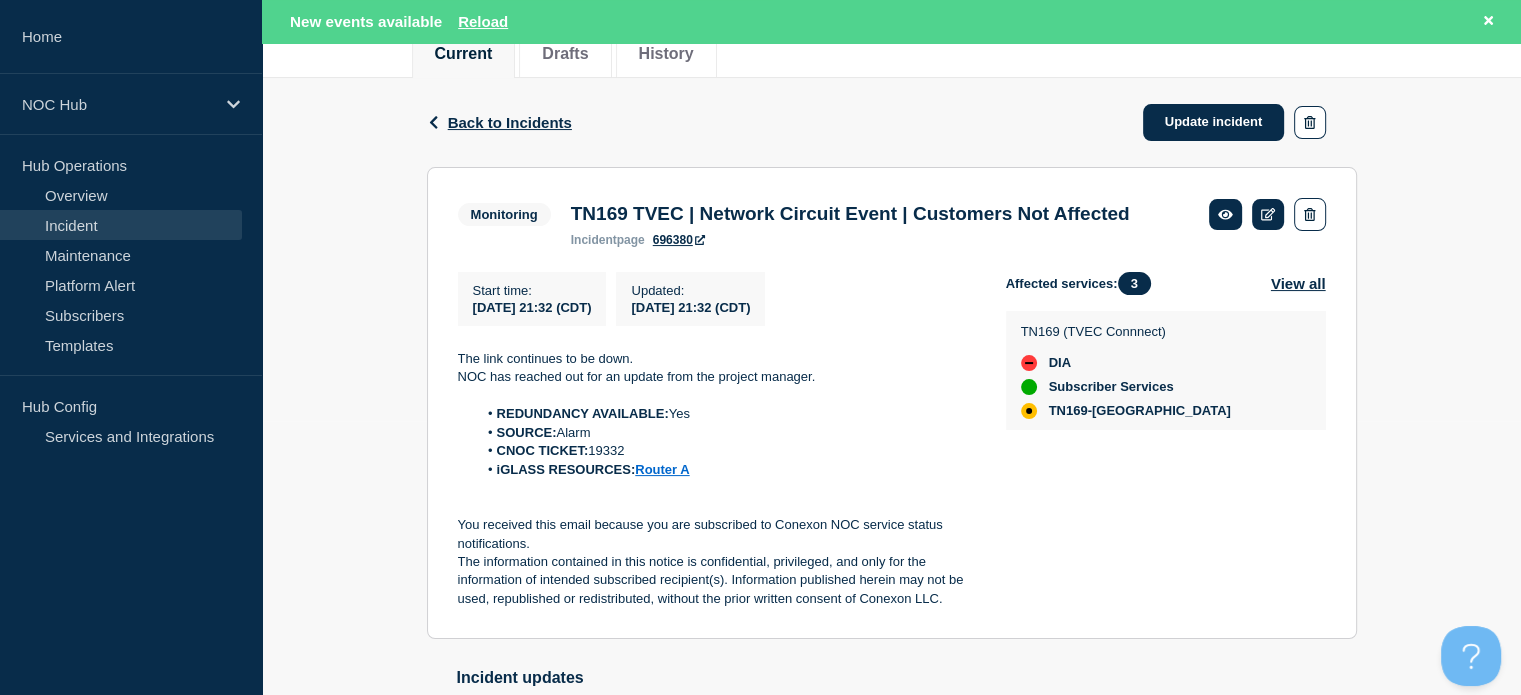 scroll, scrollTop: 272, scrollLeft: 0, axis: vertical 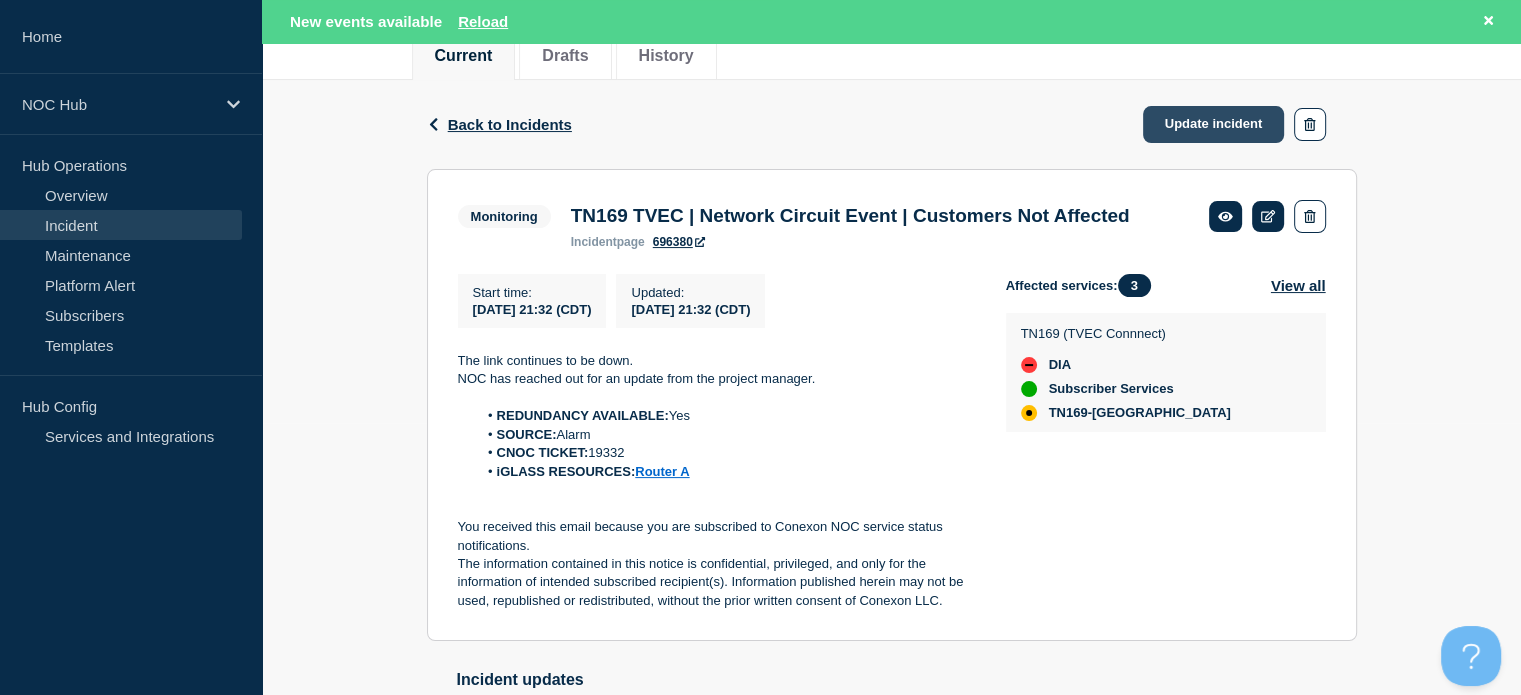 click on "Update incident" 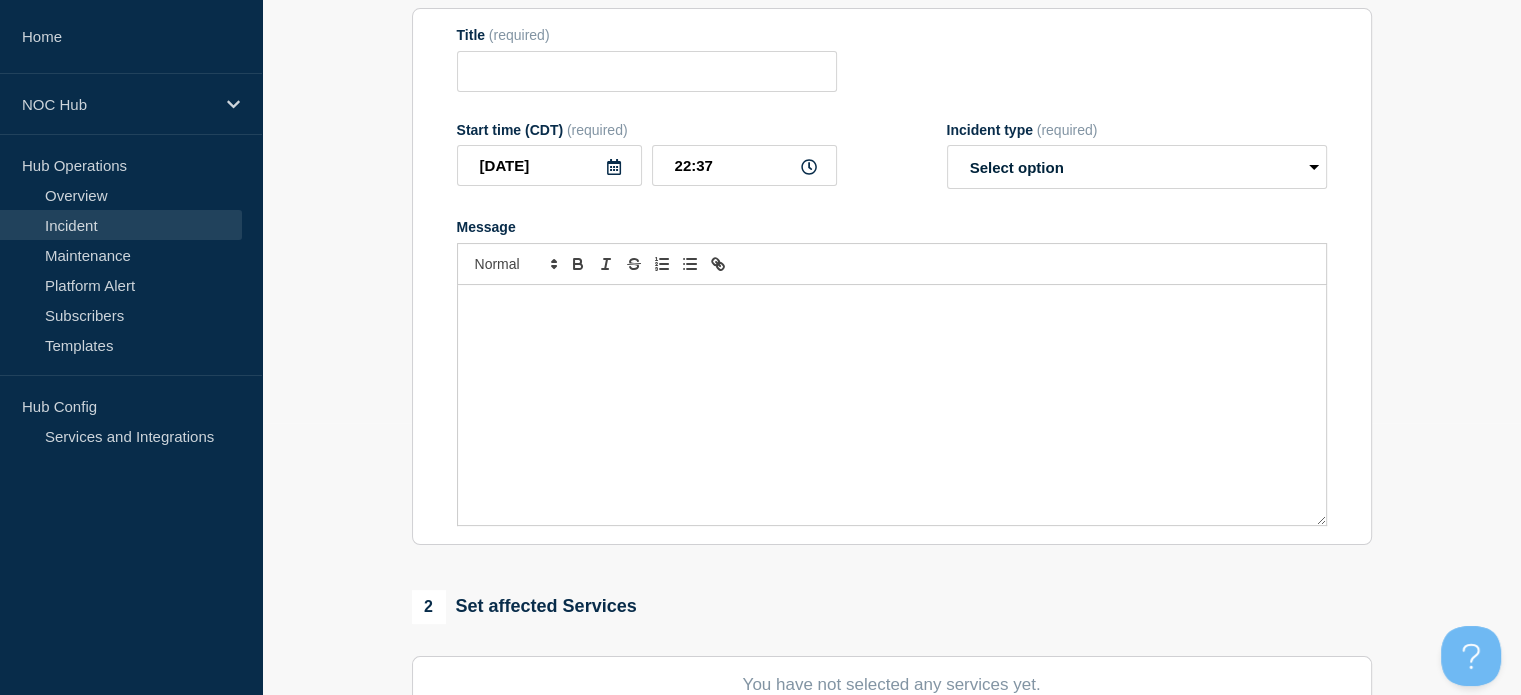 type on "TN169 TVEC | Network Circuit Event | Customers Not Affected" 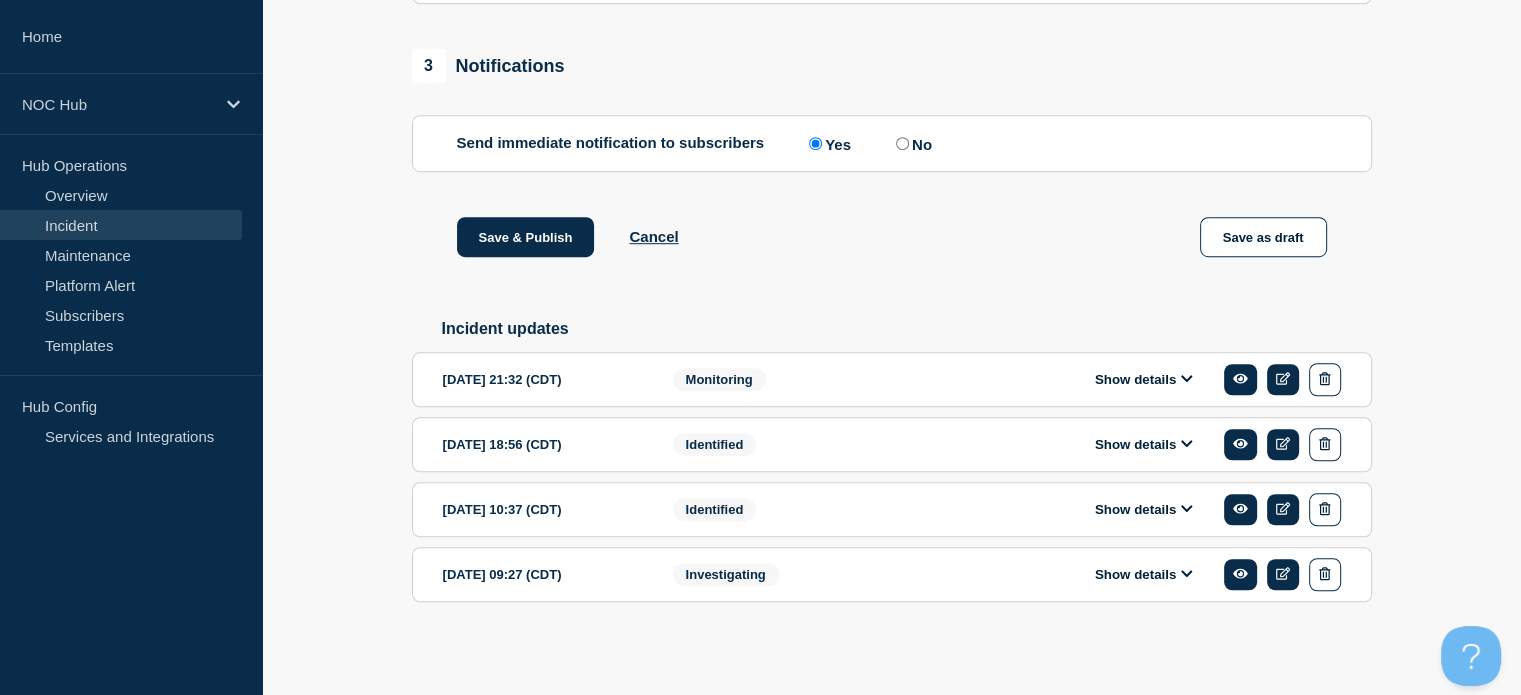 scroll, scrollTop: 1287, scrollLeft: 0, axis: vertical 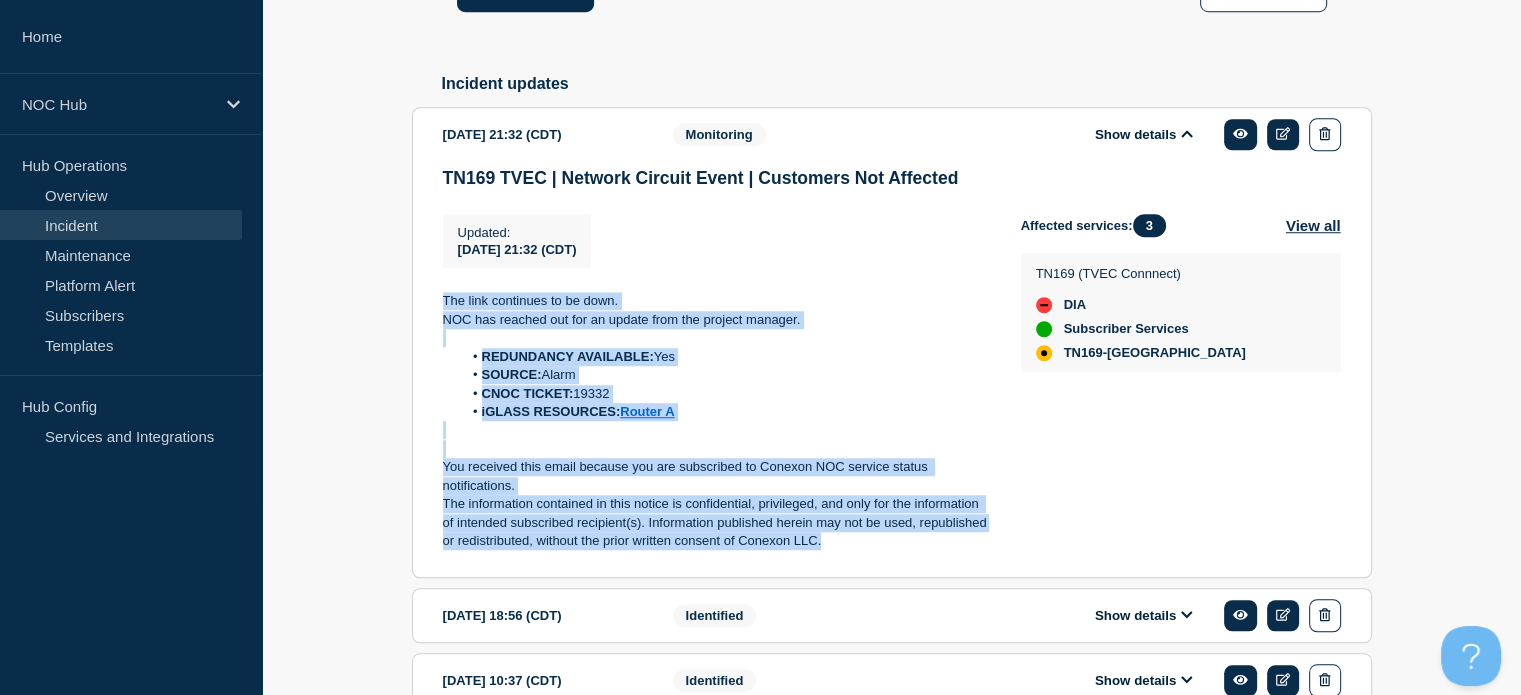 drag, startPoint x: 833, startPoint y: 568, endPoint x: 371, endPoint y: 325, distance: 522.0086 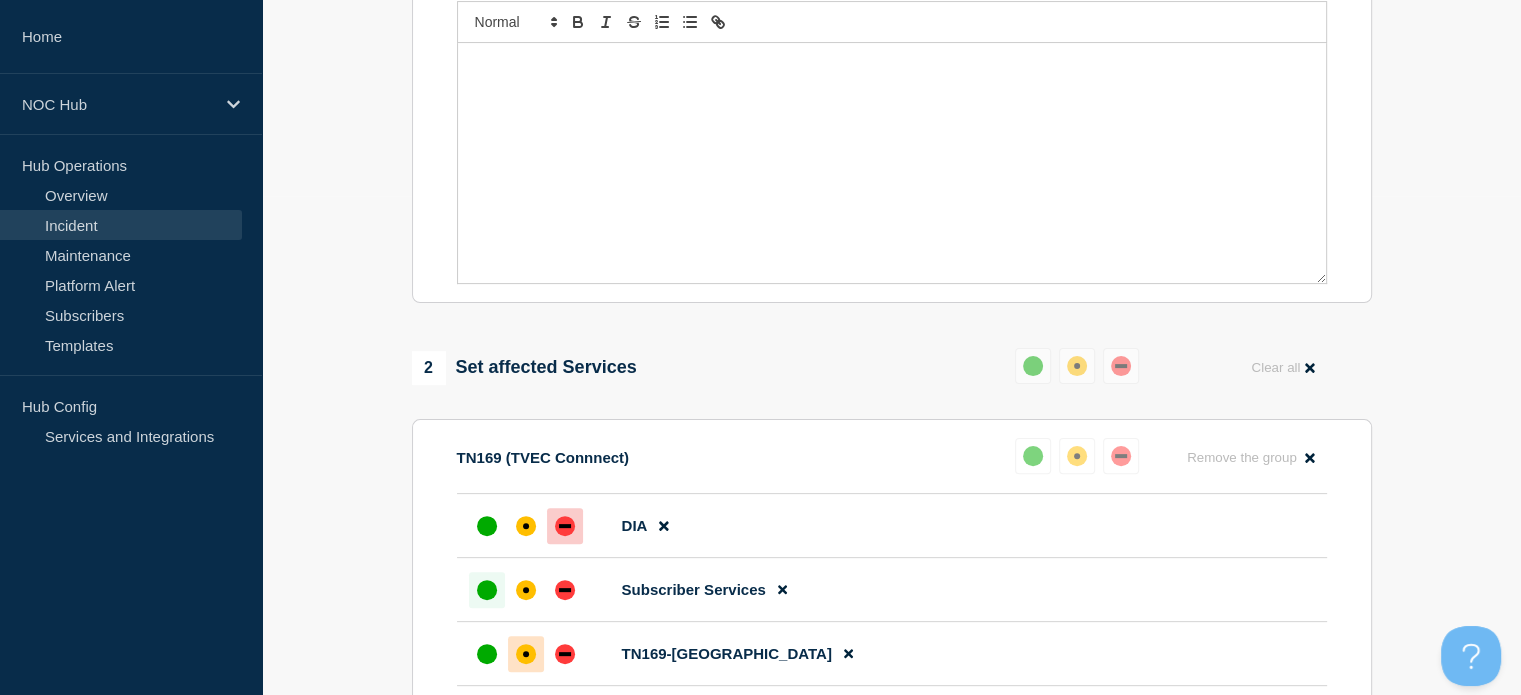 scroll, scrollTop: 496, scrollLeft: 0, axis: vertical 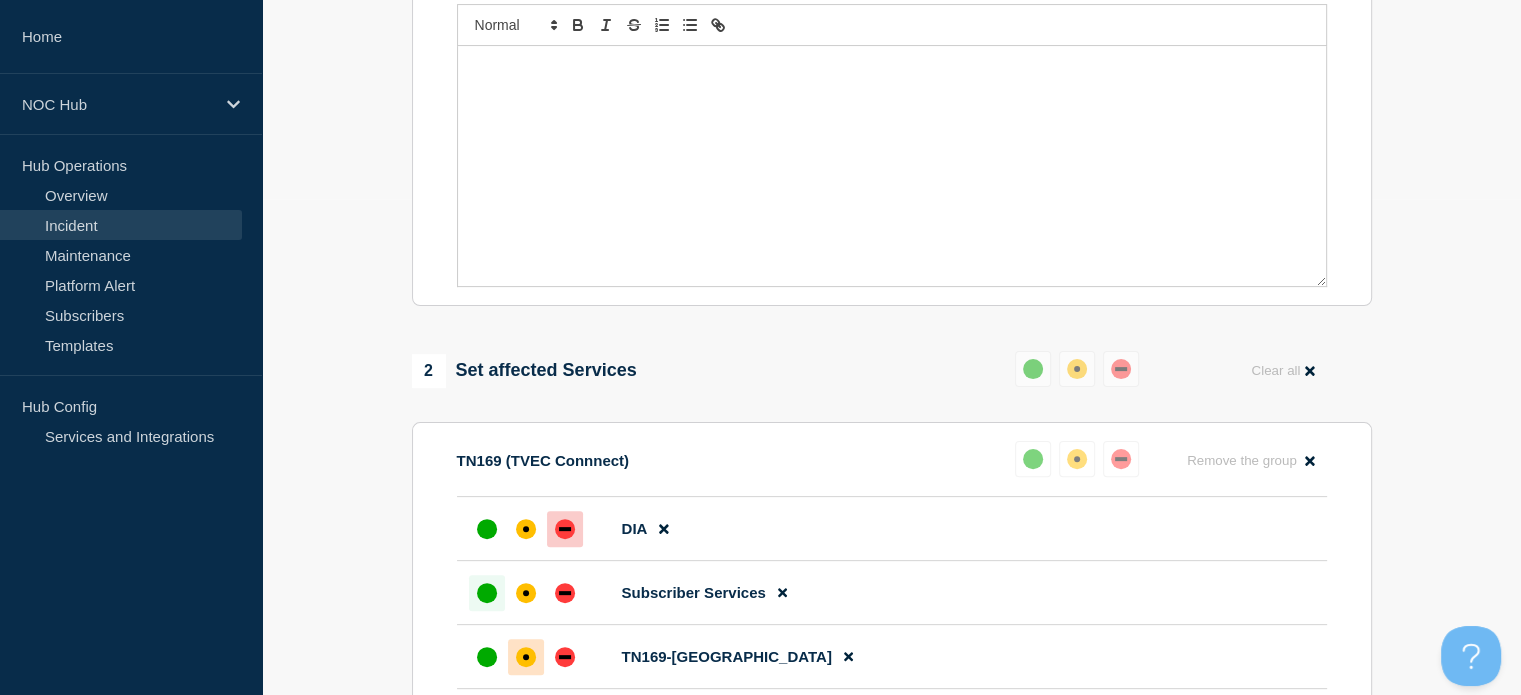 click at bounding box center (892, 166) 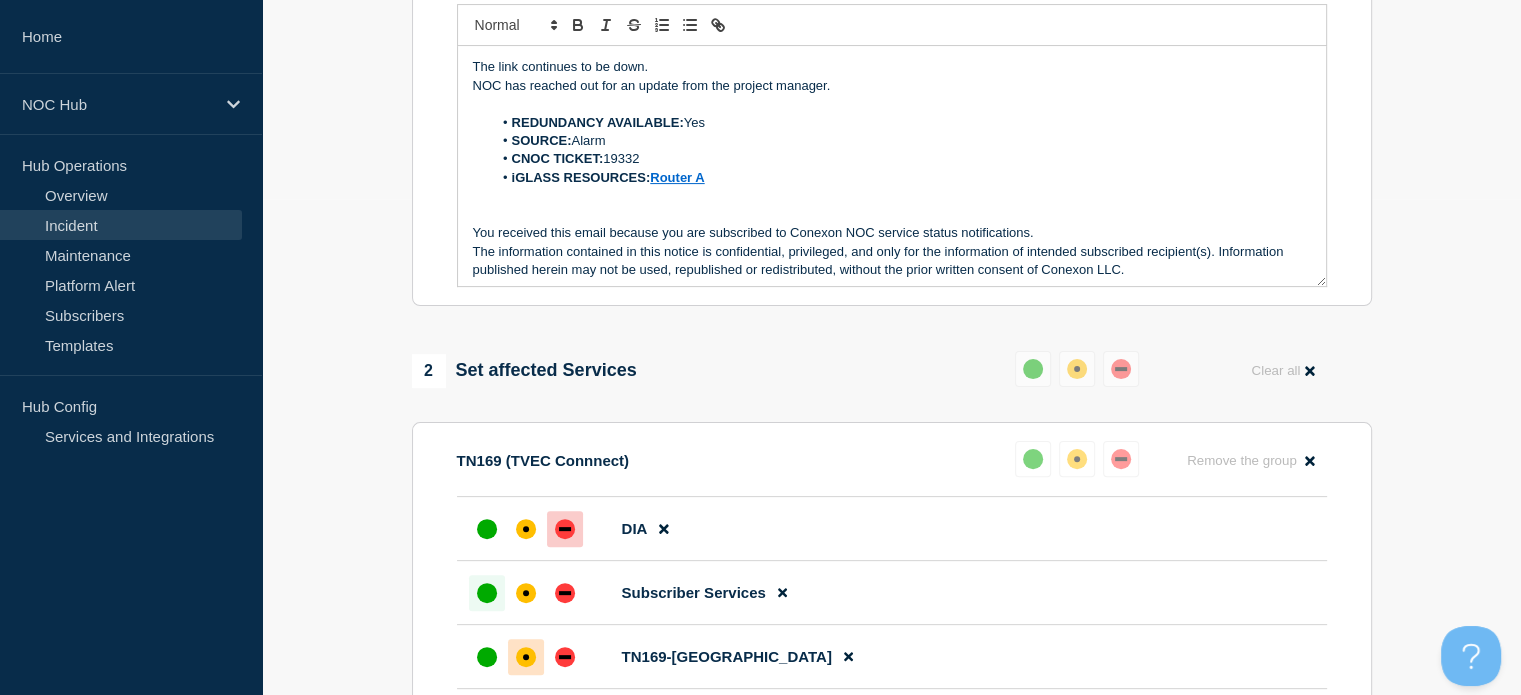 scroll, scrollTop: 271, scrollLeft: 0, axis: vertical 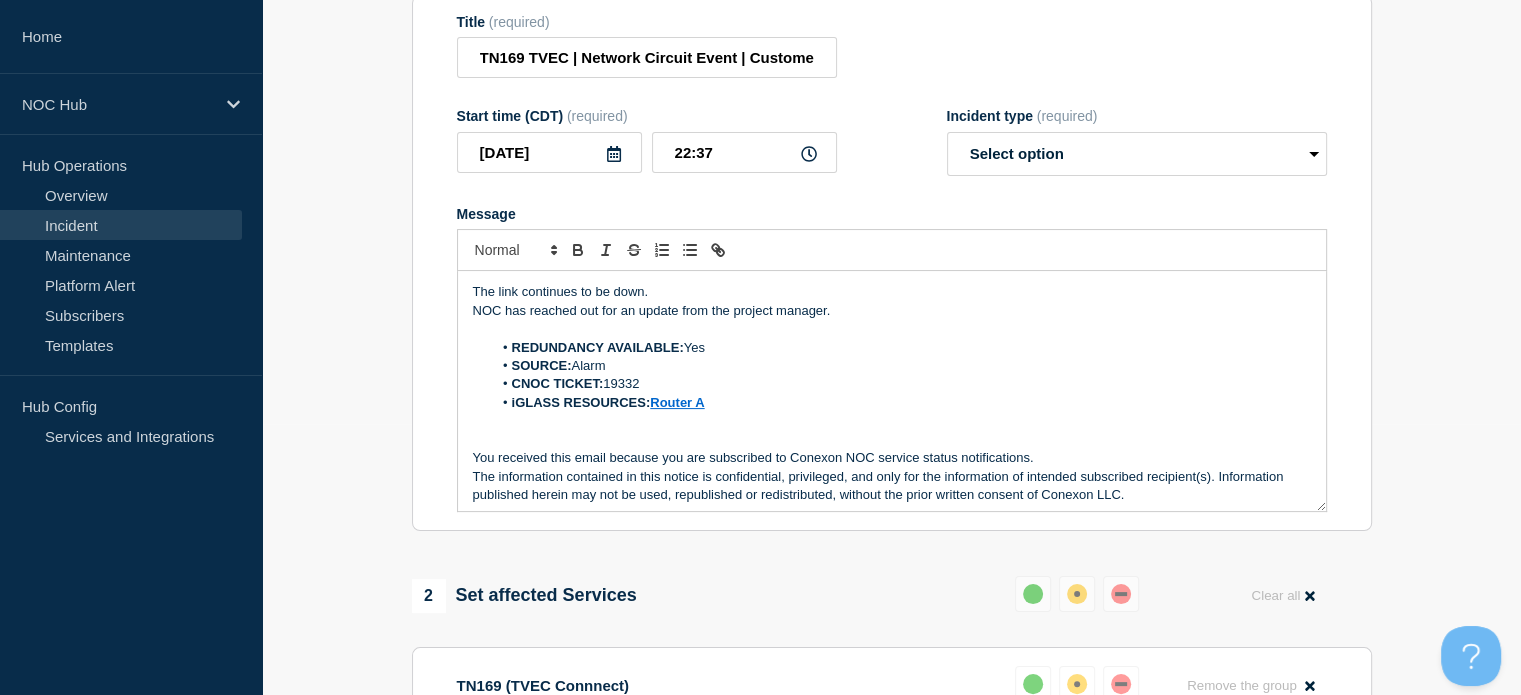 click on "NOC has reached out for an update from the project manager." at bounding box center (892, 311) 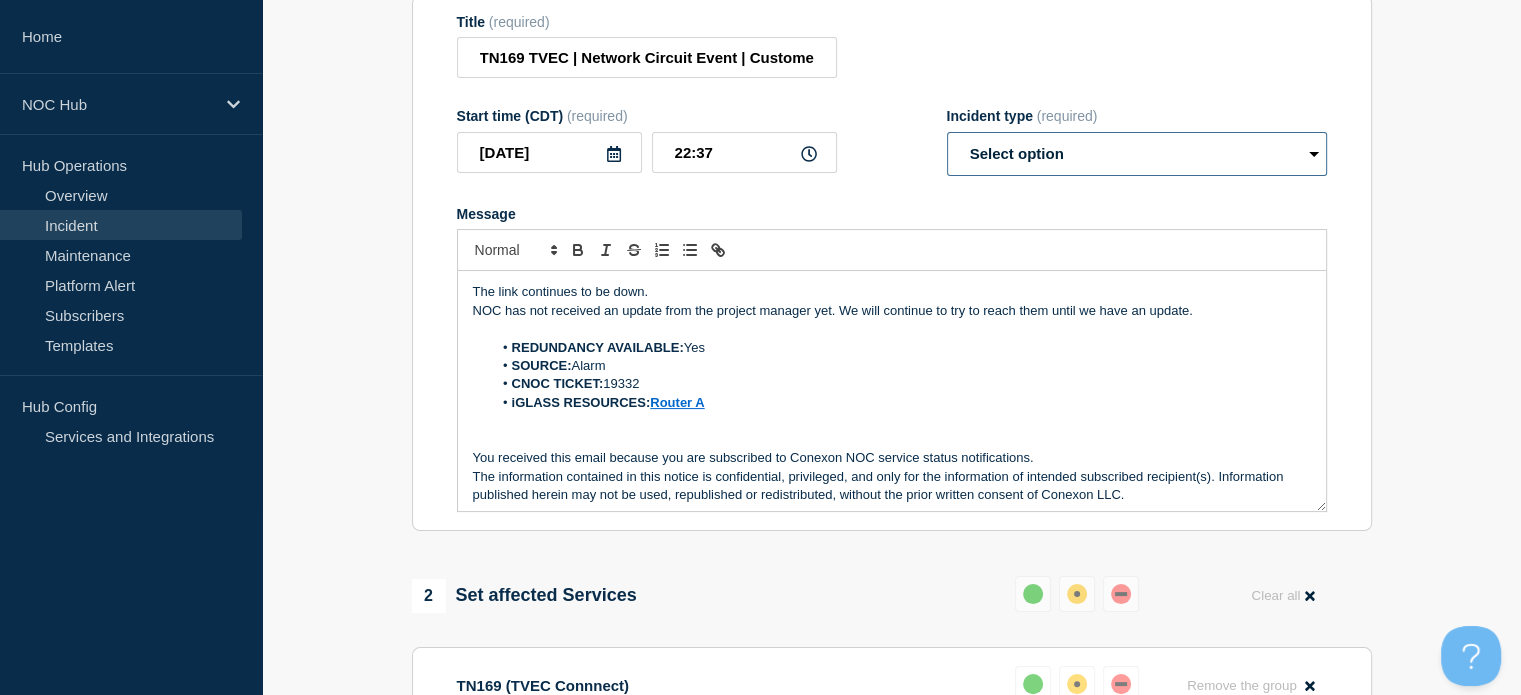 click on "Select option Investigating Identified Monitoring Resolved" at bounding box center [1137, 154] 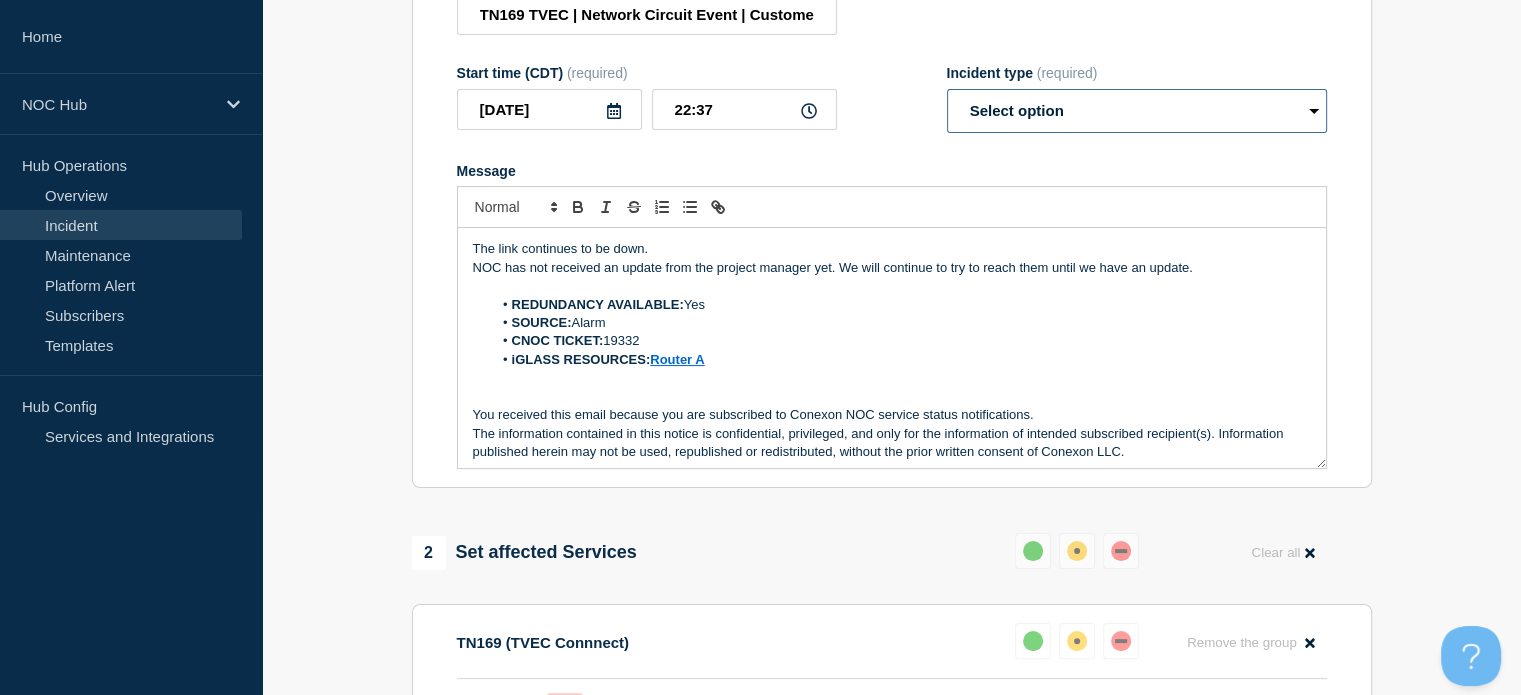 scroll, scrollTop: 312, scrollLeft: 0, axis: vertical 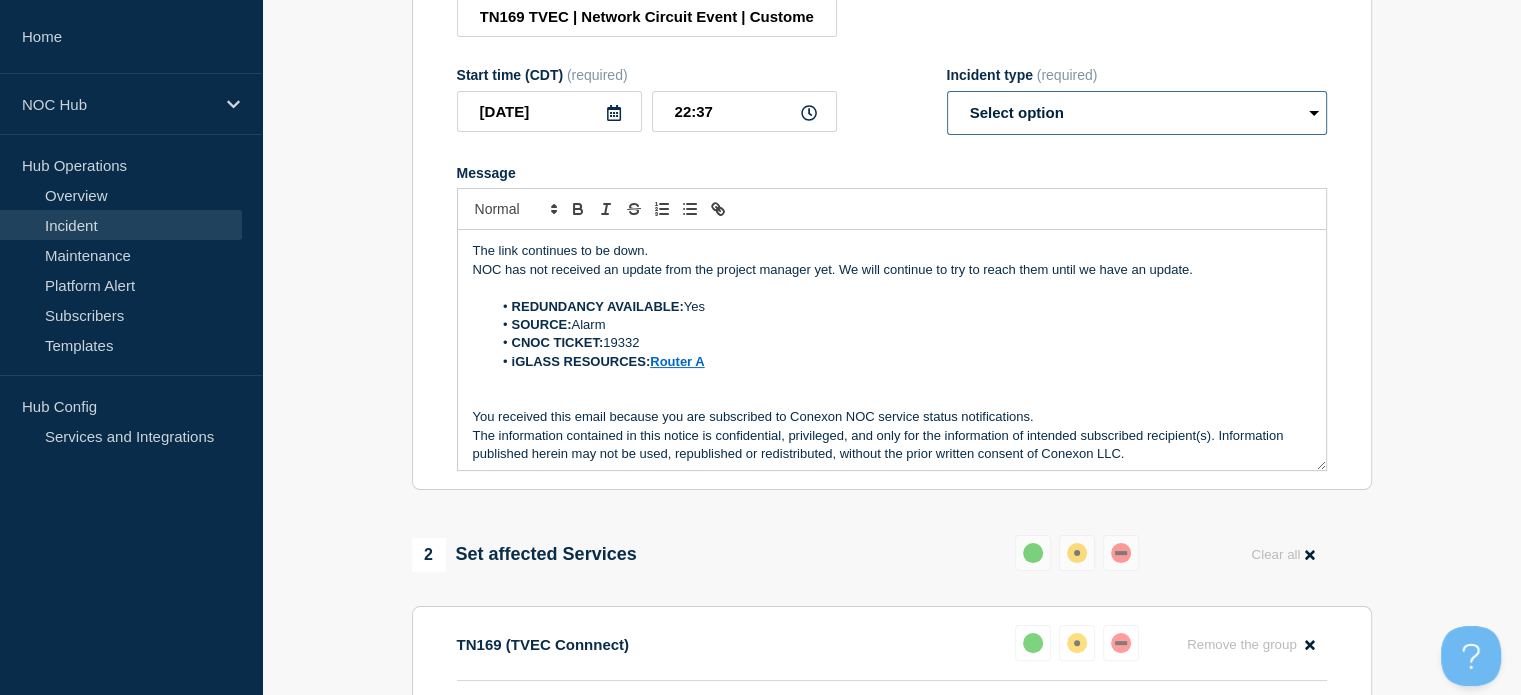click on "Select option Investigating Identified Monitoring Resolved" at bounding box center [1137, 113] 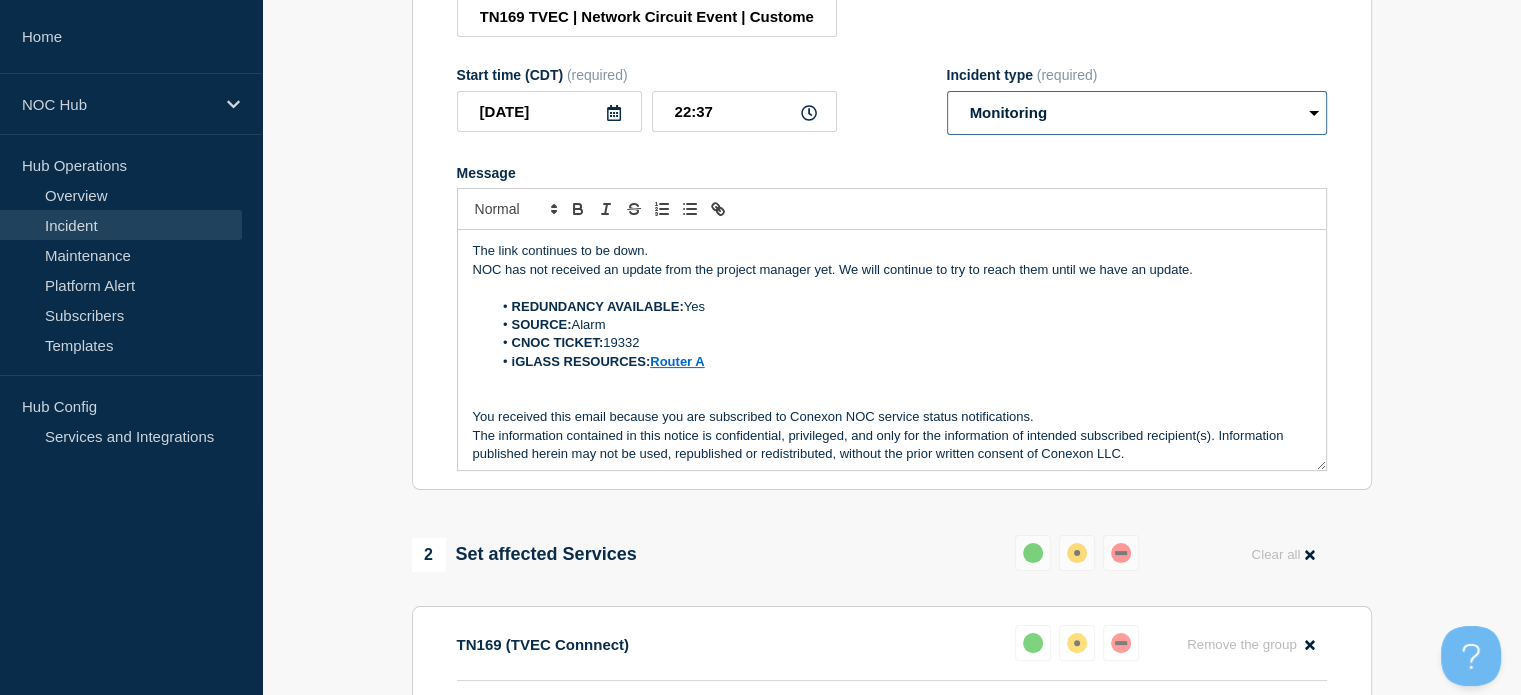 click on "Select option Investigating Identified Monitoring Resolved" at bounding box center (1137, 113) 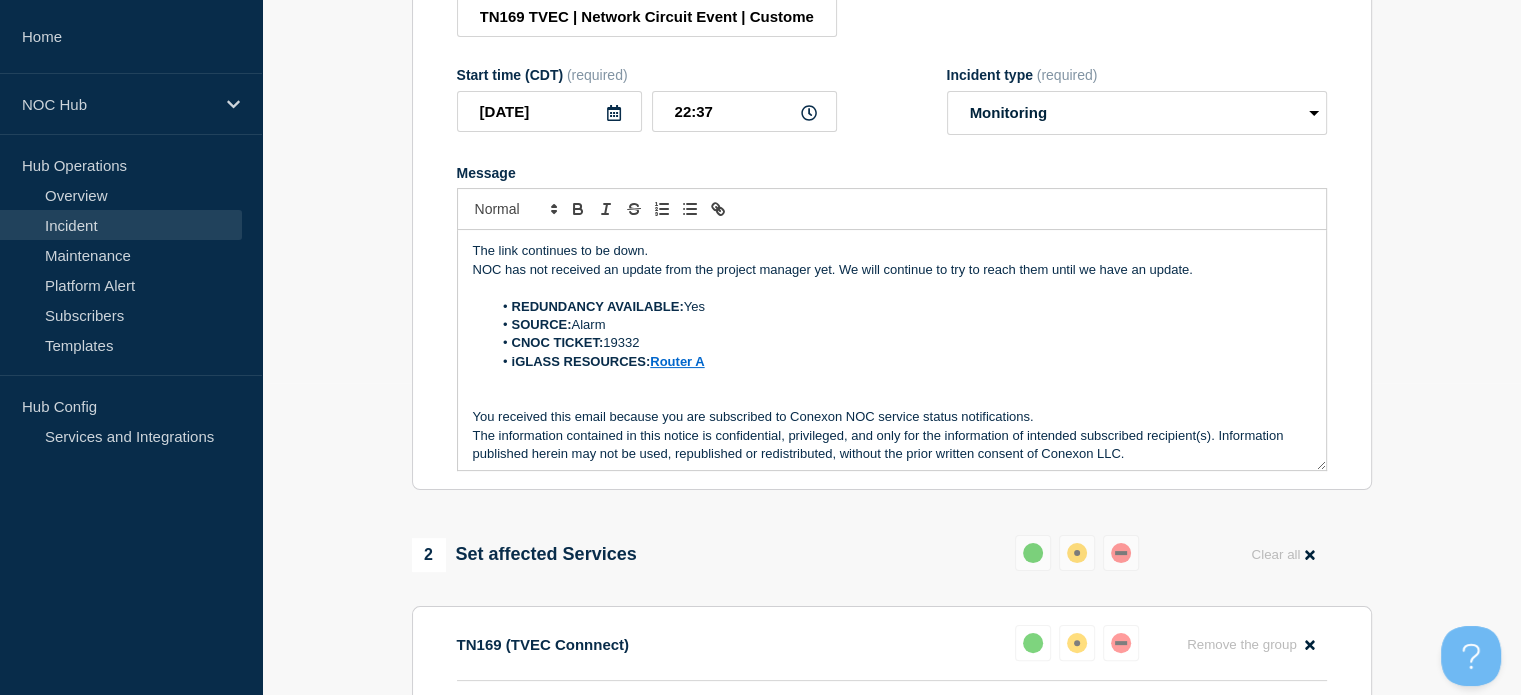 click on "Message" at bounding box center (892, 173) 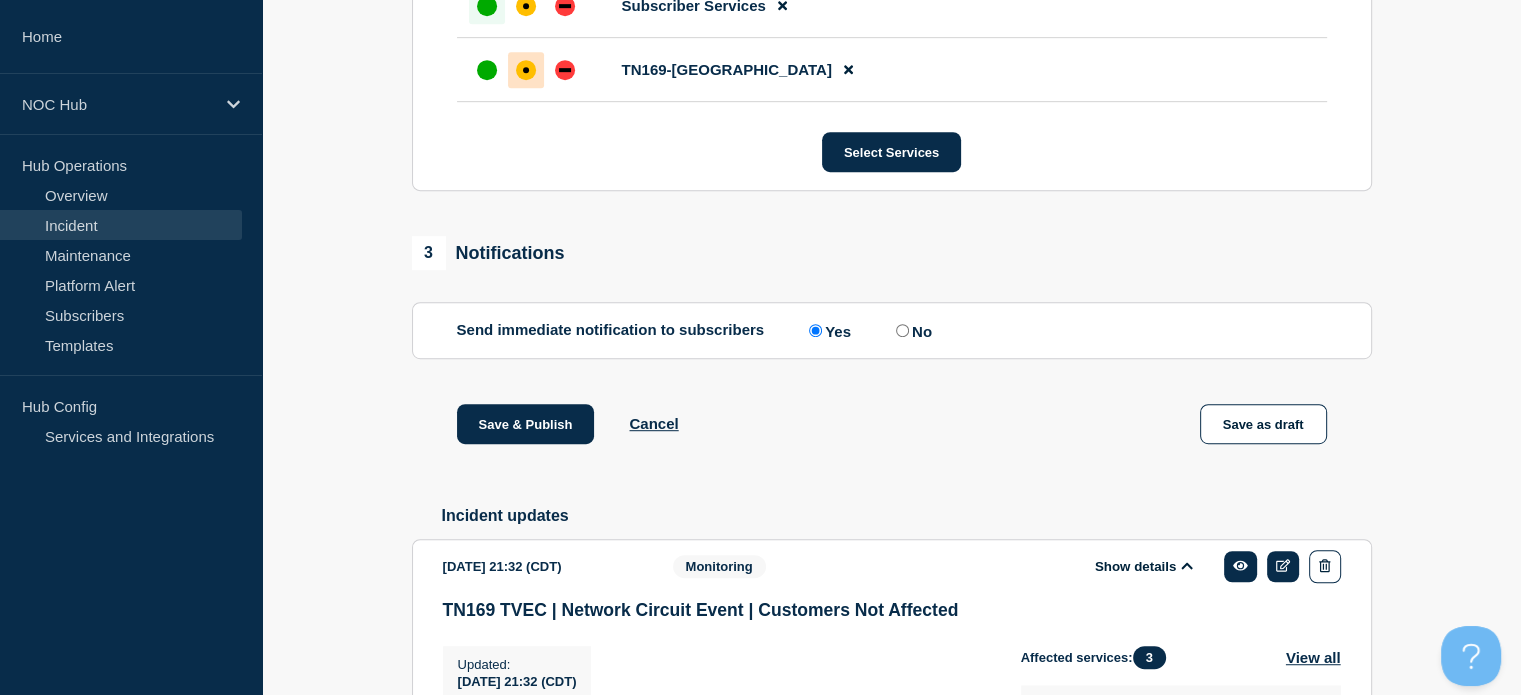 scroll, scrollTop: 1084, scrollLeft: 0, axis: vertical 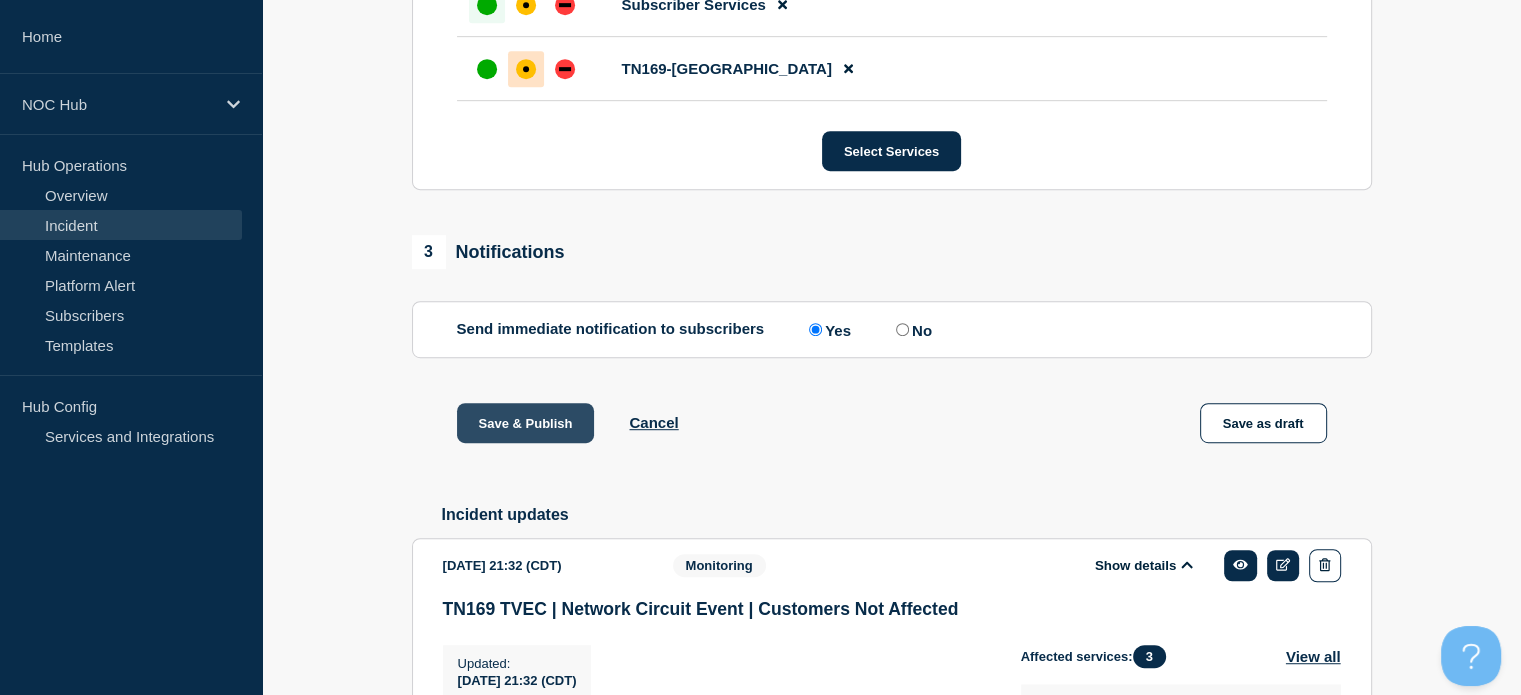 click on "Save & Publish" at bounding box center [526, 423] 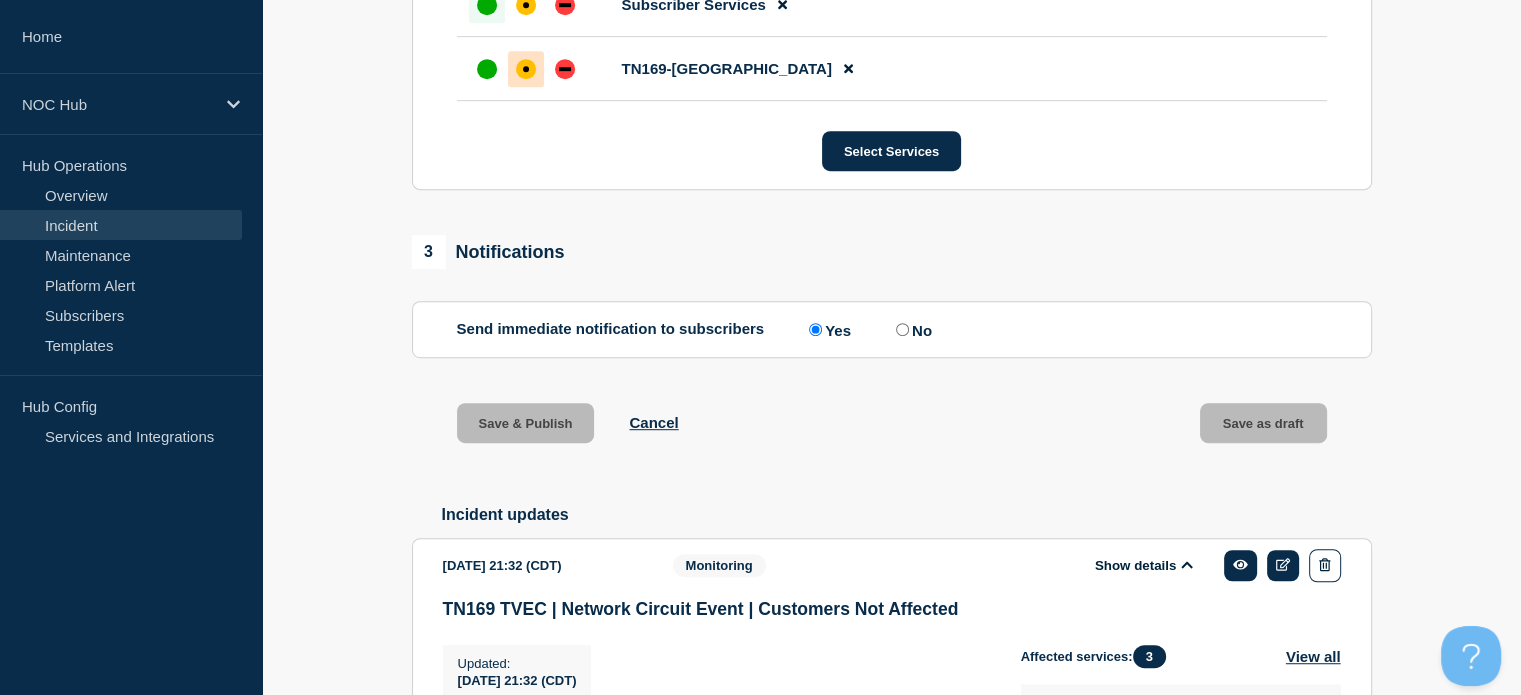 scroll, scrollTop: 0, scrollLeft: 0, axis: both 